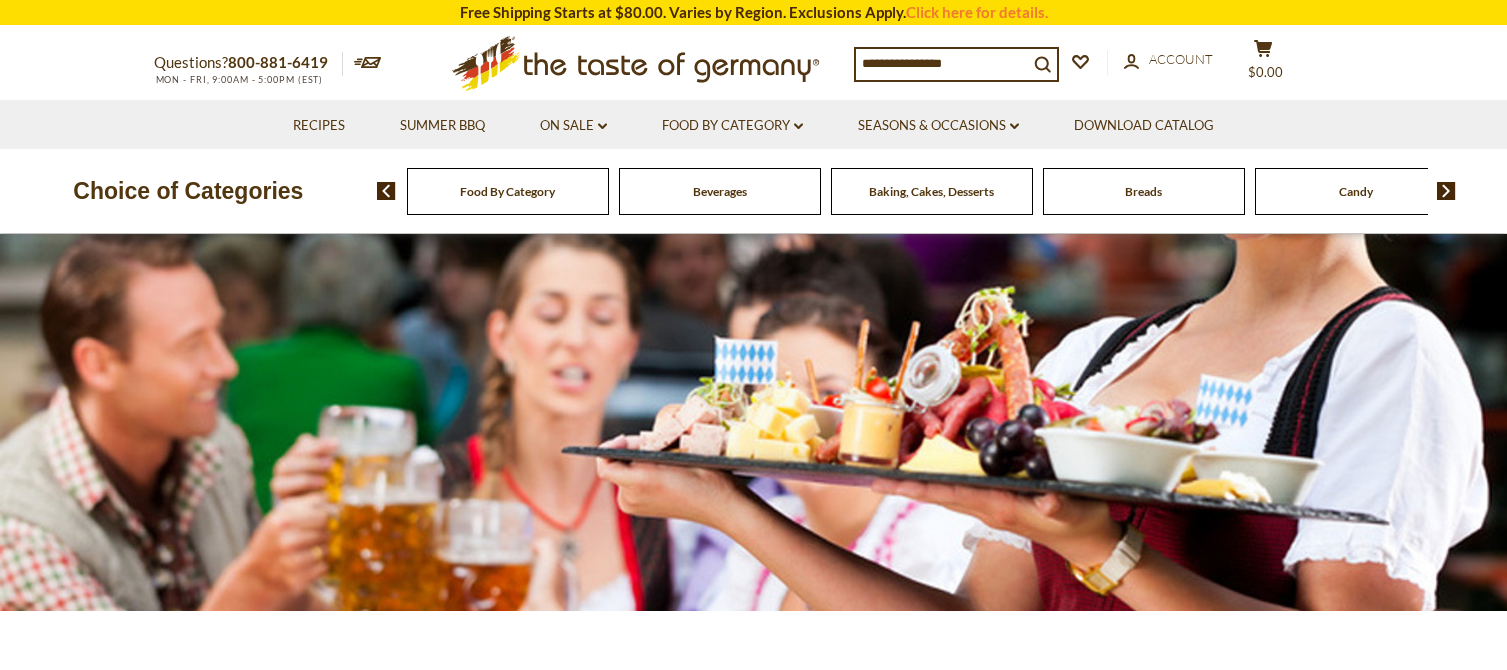 scroll, scrollTop: 0, scrollLeft: 0, axis: both 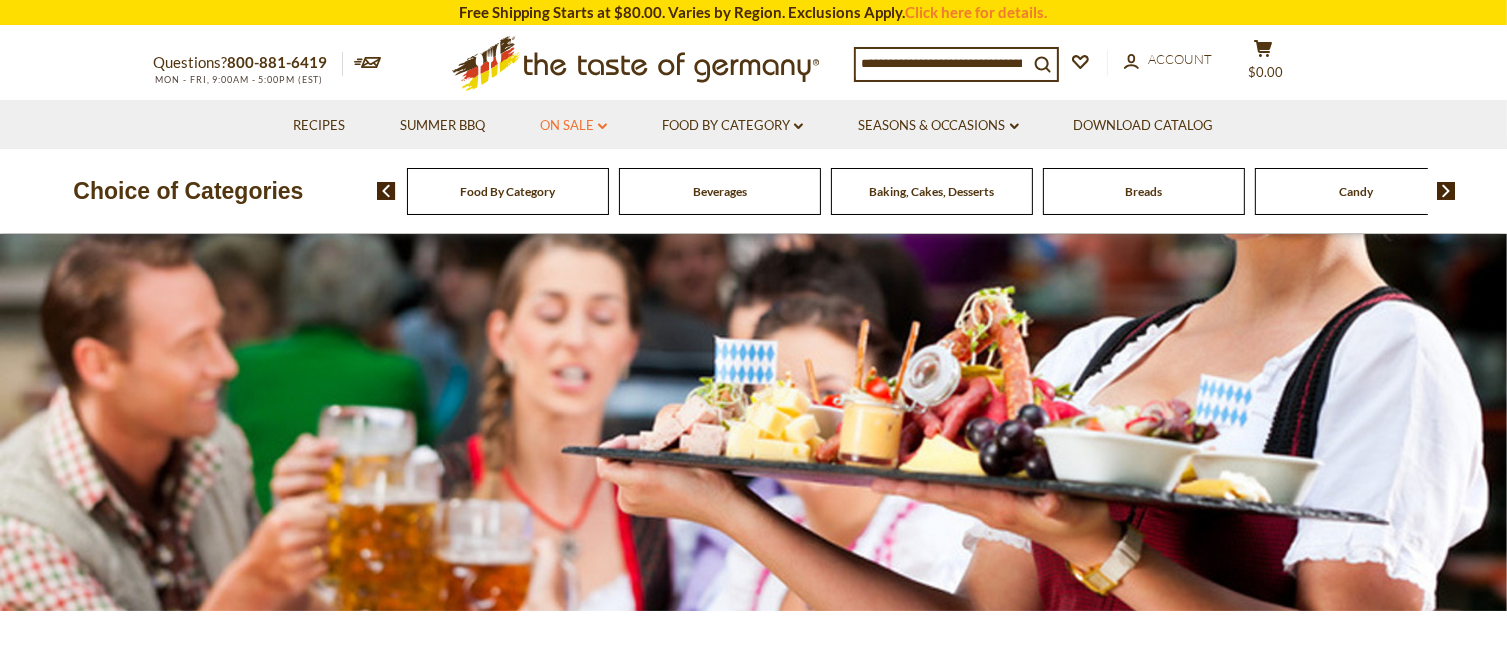 click on "On Sale
dropdown_arrow" at bounding box center (573, 126) 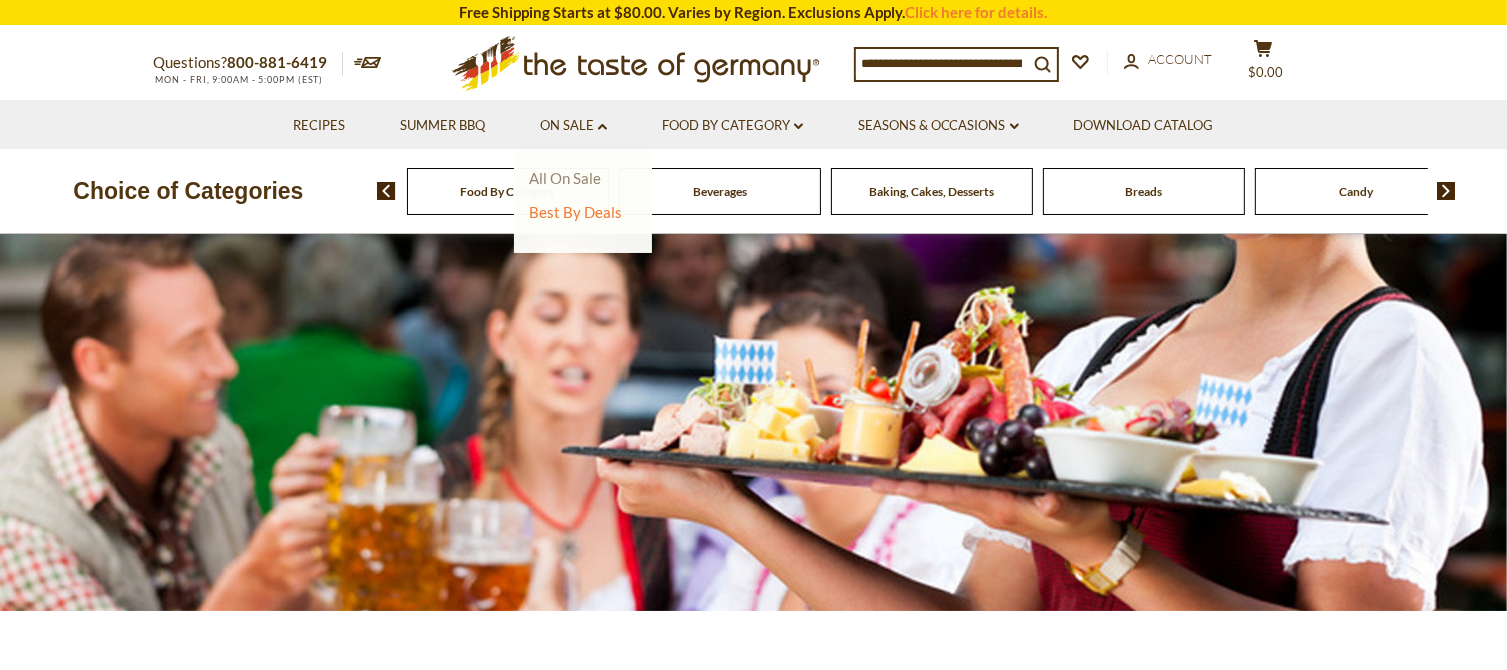 click on "All On Sale" at bounding box center (565, 178) 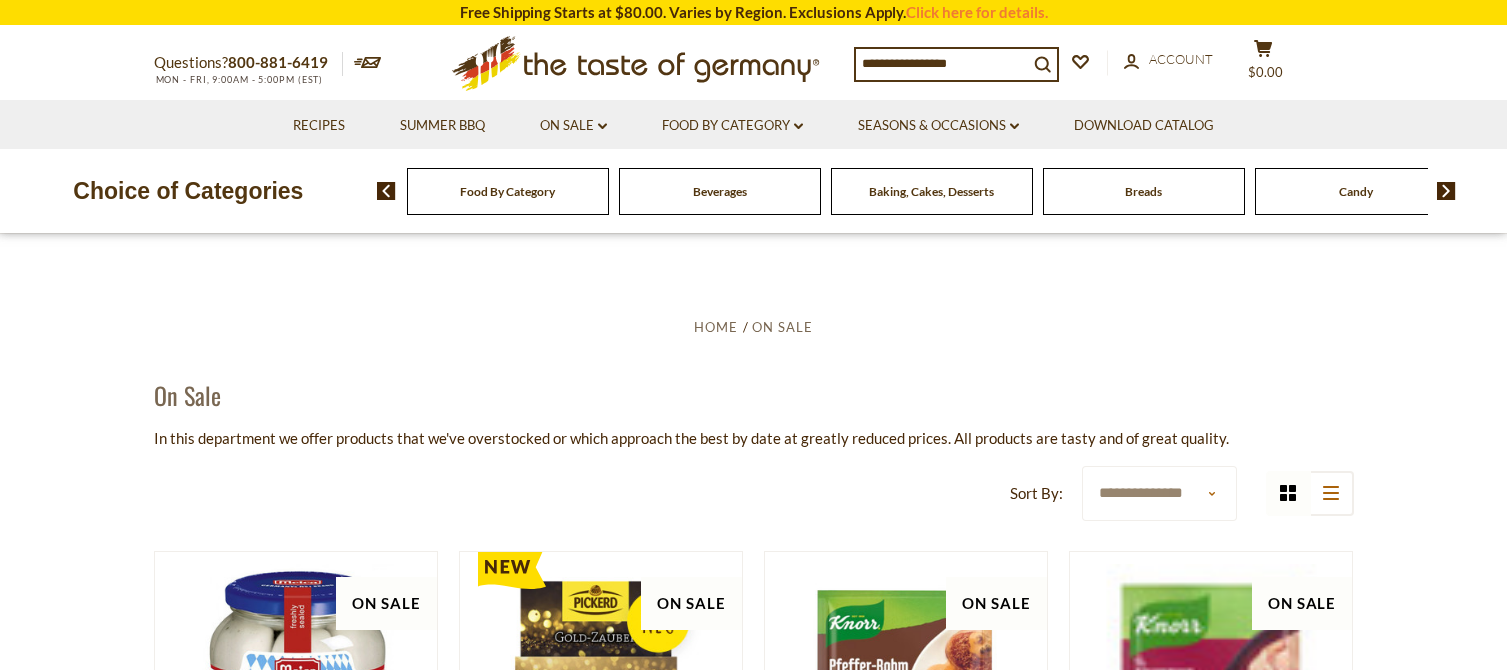 scroll, scrollTop: 0, scrollLeft: 0, axis: both 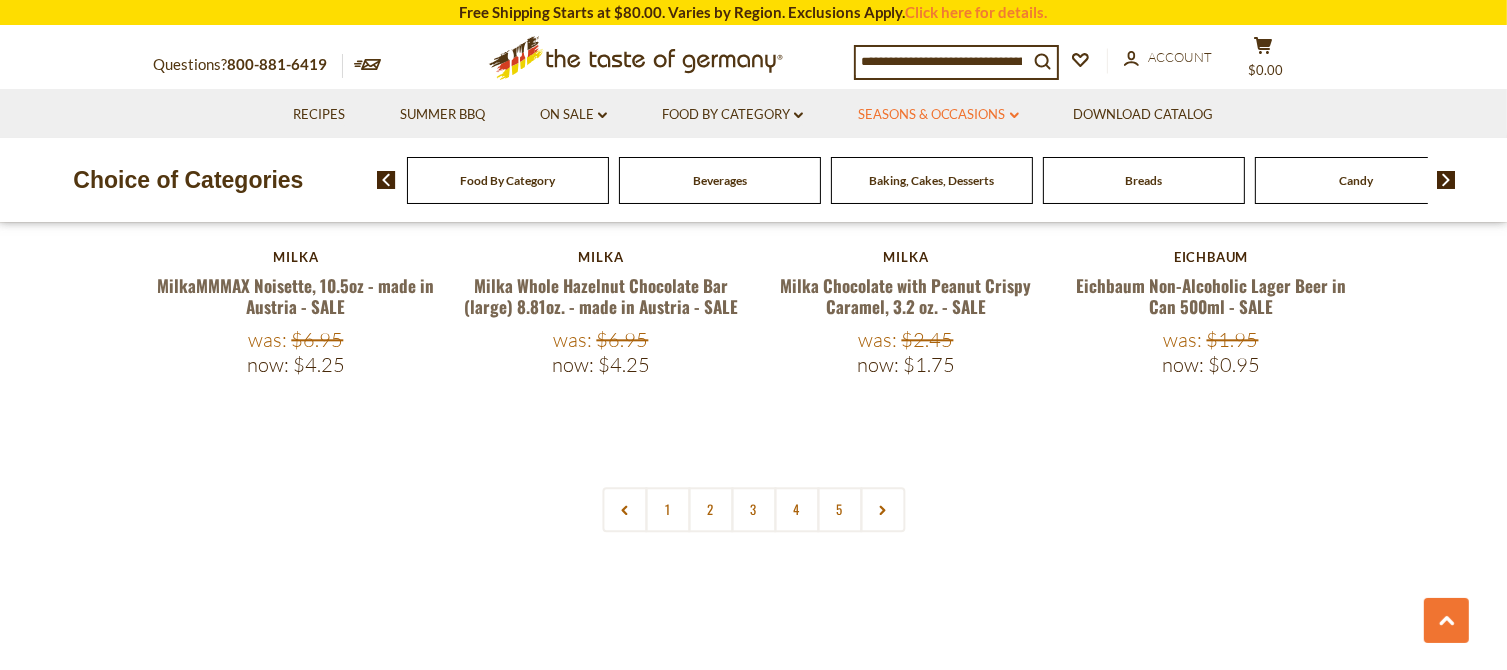 click on "Seasons & Occasions
dropdown_arrow" at bounding box center [938, 115] 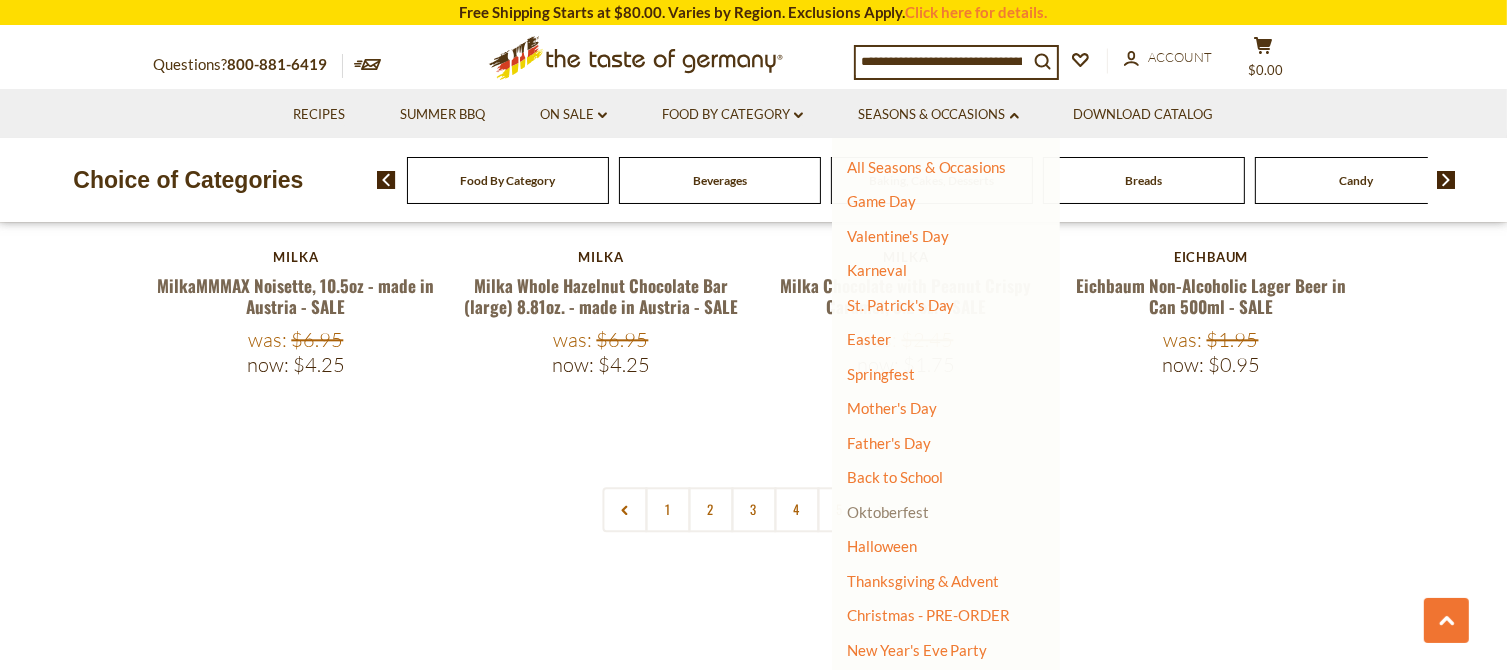 click on "Oktoberfest" at bounding box center (888, 512) 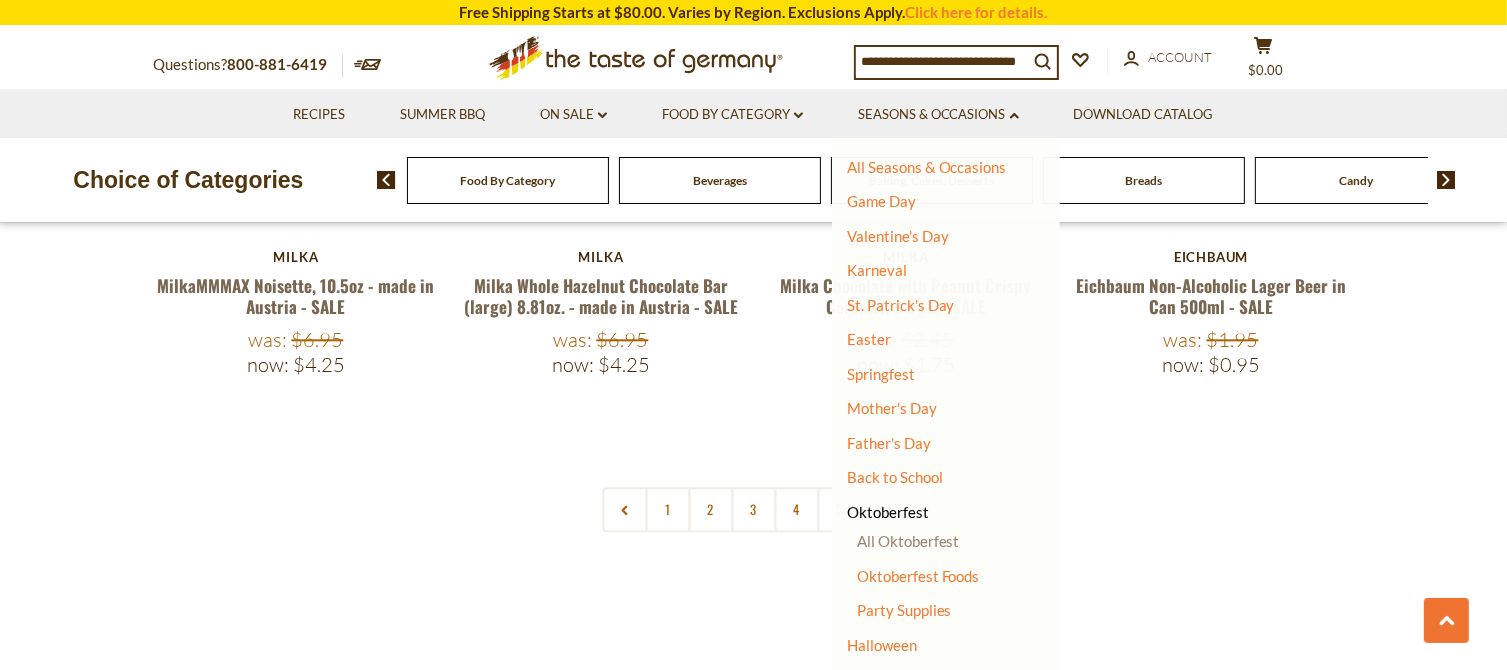 click on "All Oktoberfest" at bounding box center [908, 541] 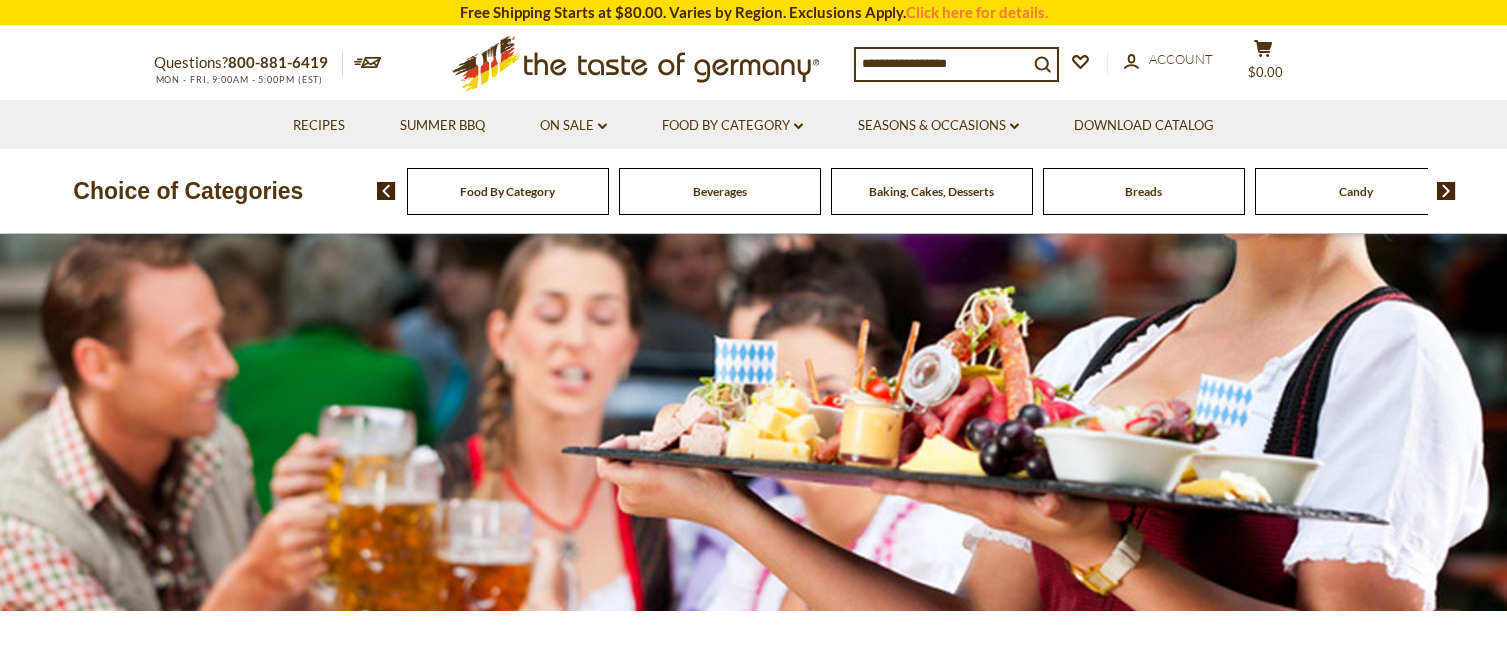 scroll, scrollTop: 0, scrollLeft: 0, axis: both 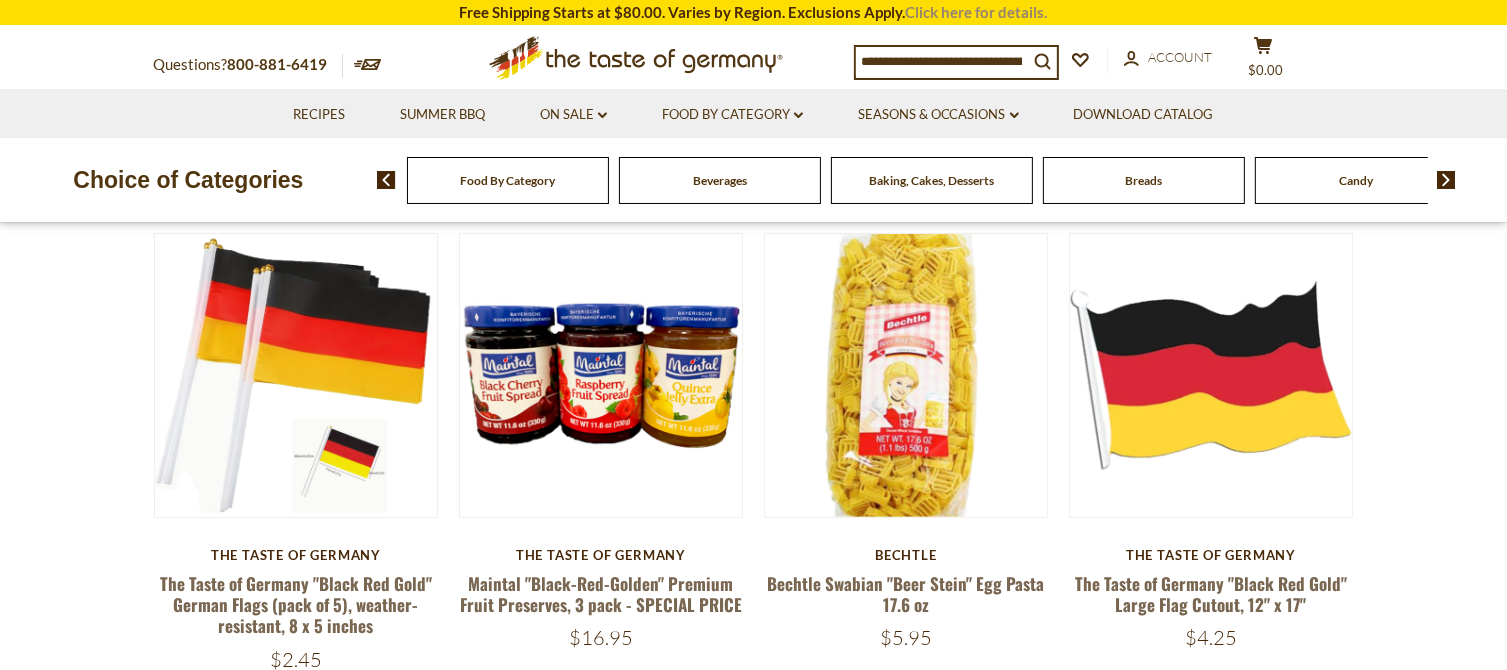 click on "Click here for details." at bounding box center (977, 12) 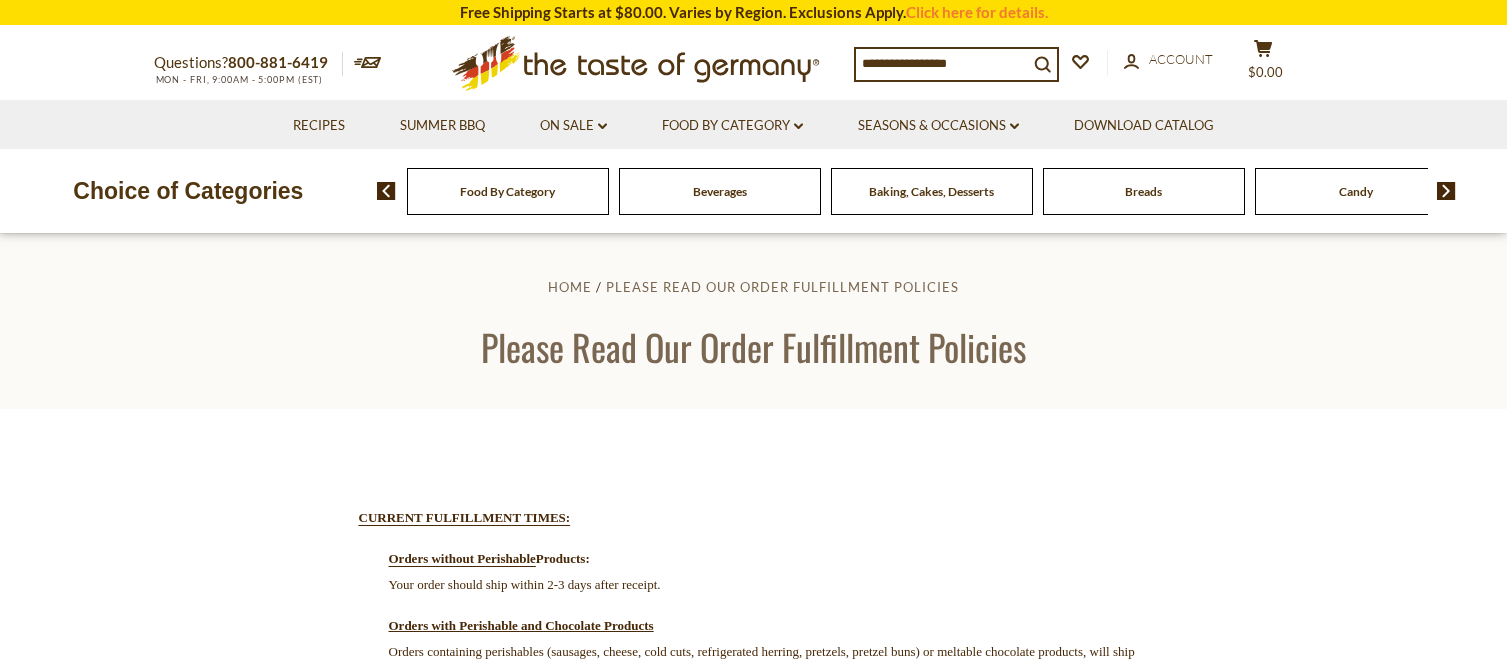 scroll, scrollTop: 0, scrollLeft: 0, axis: both 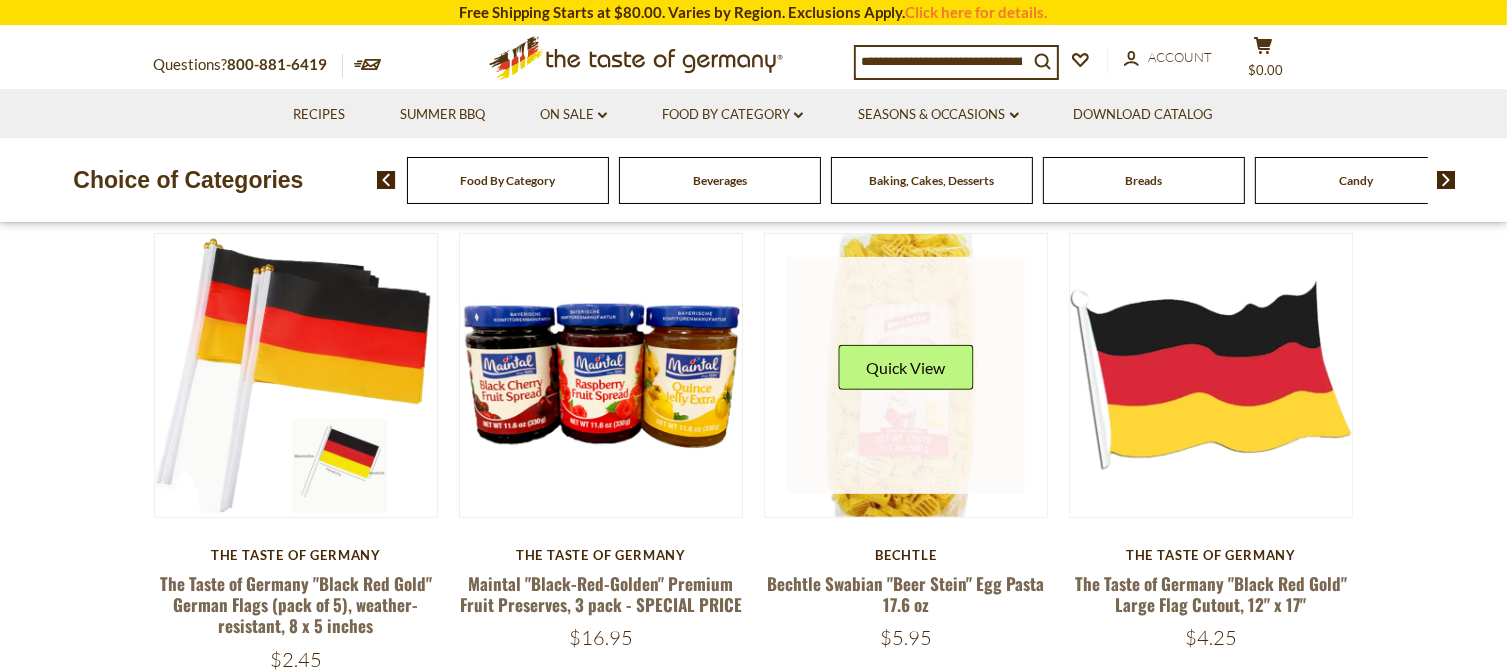 click at bounding box center (906, 375) 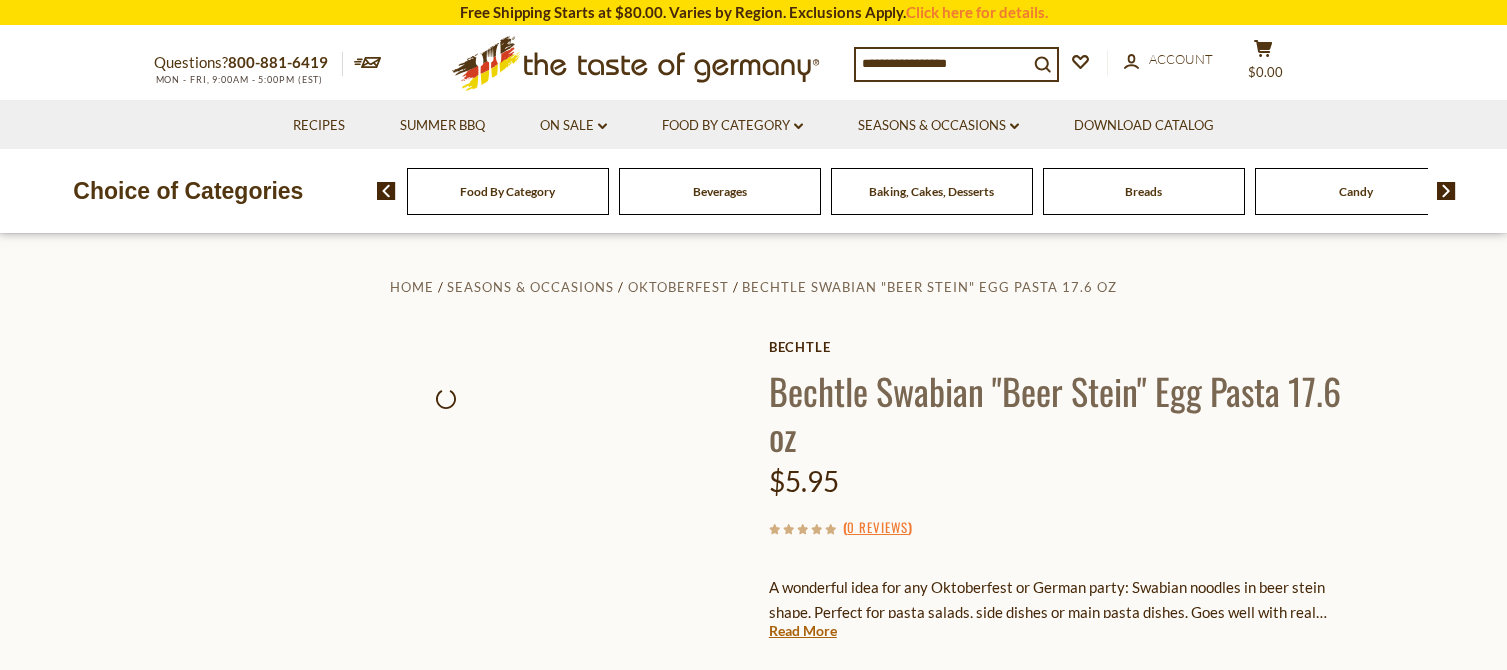 scroll, scrollTop: 0, scrollLeft: 0, axis: both 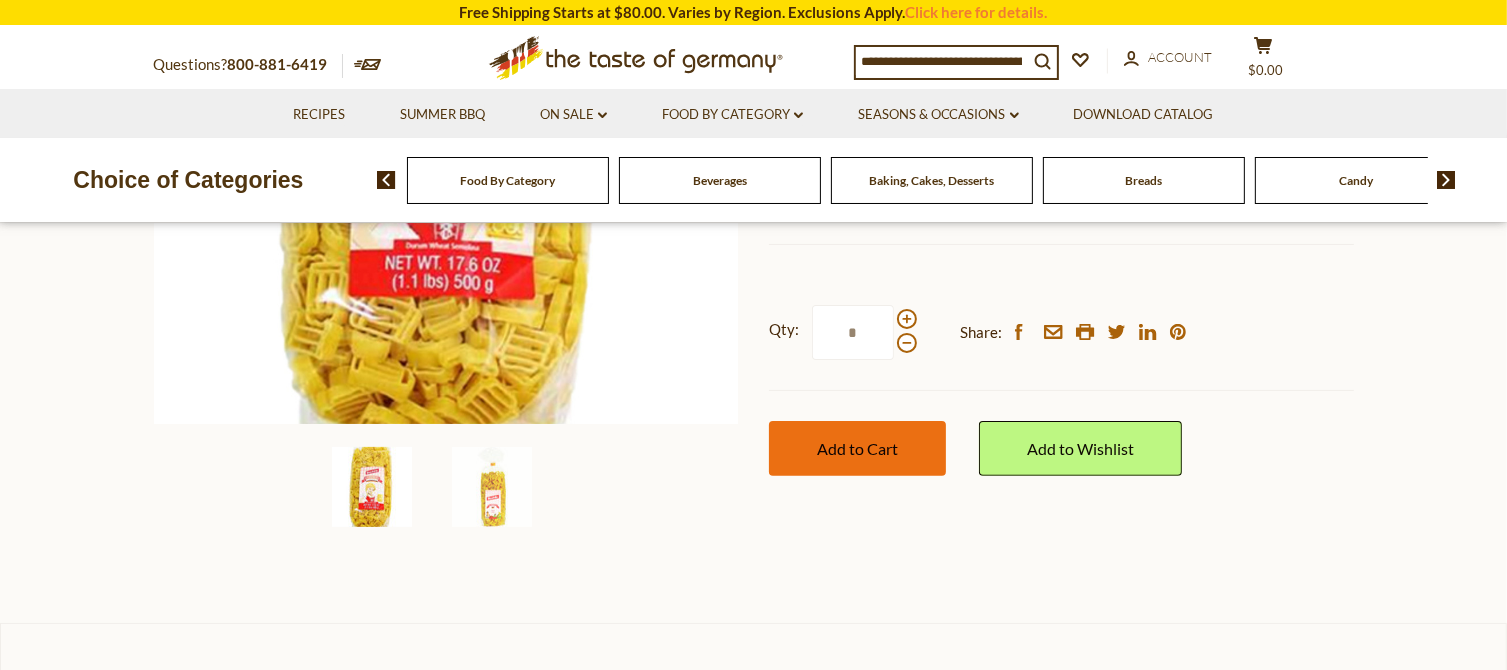 click on "Add to Cart" at bounding box center [857, 448] 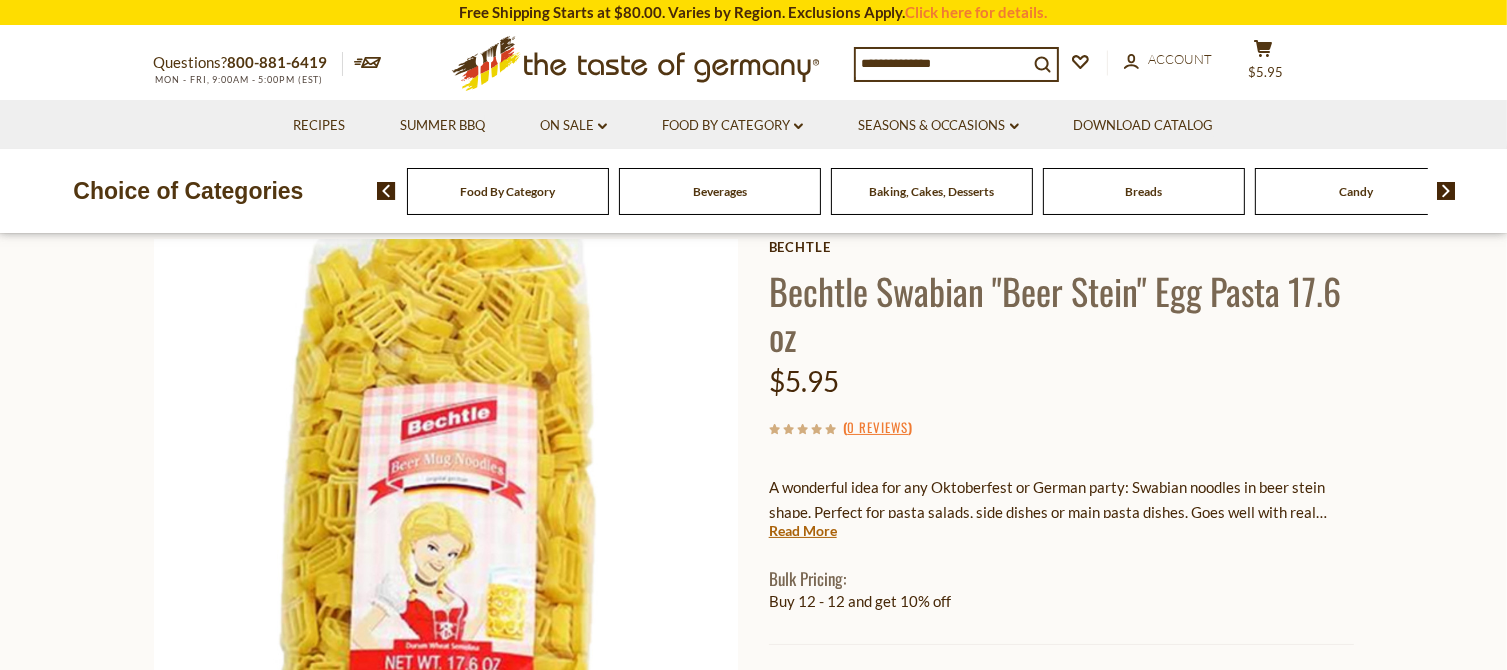 scroll, scrollTop: 0, scrollLeft: 0, axis: both 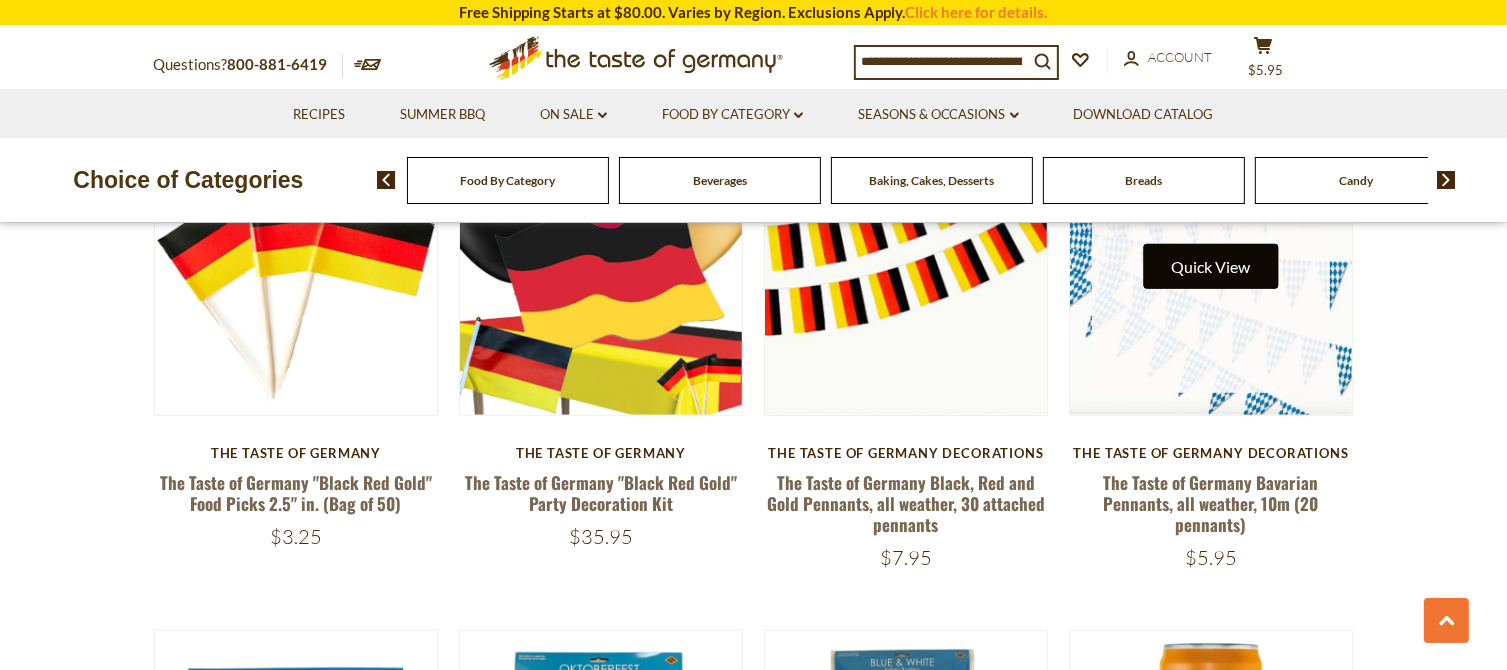 click on "Quick View" at bounding box center (1211, 266) 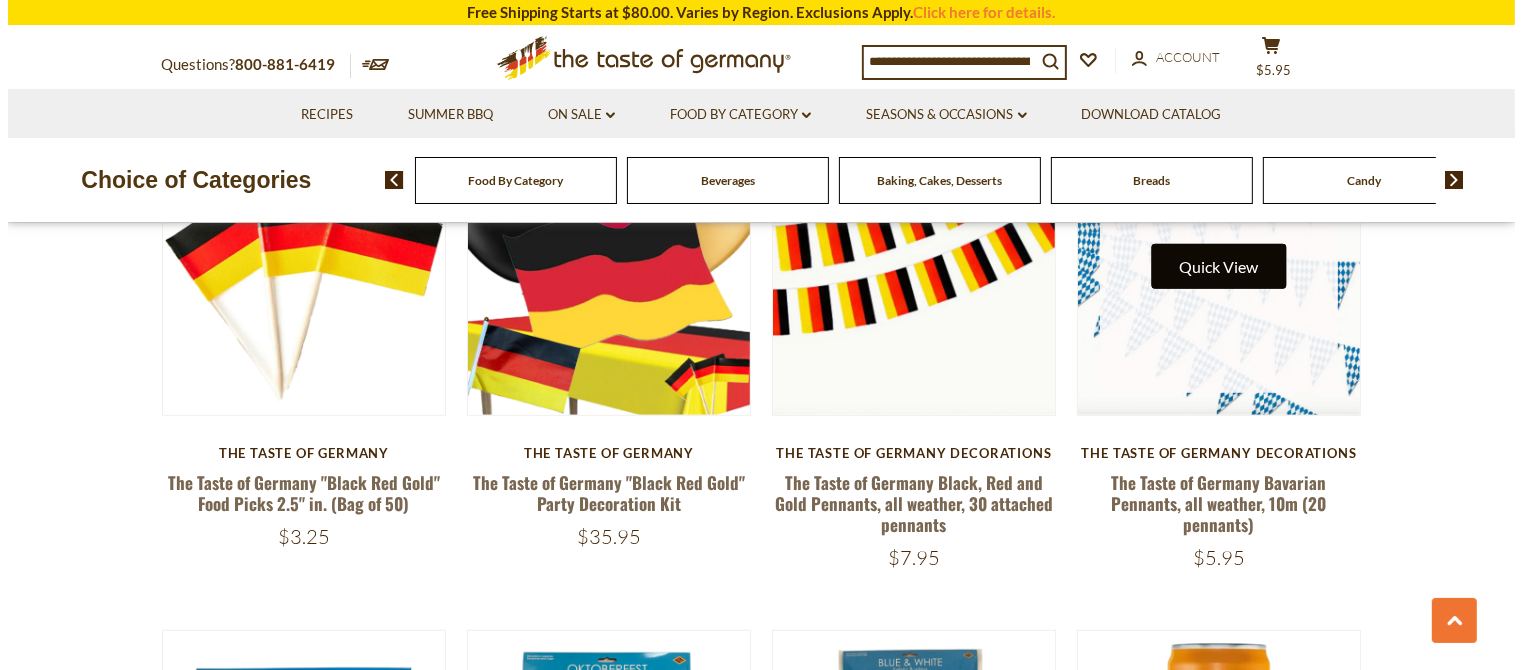 scroll, scrollTop: 1204, scrollLeft: 0, axis: vertical 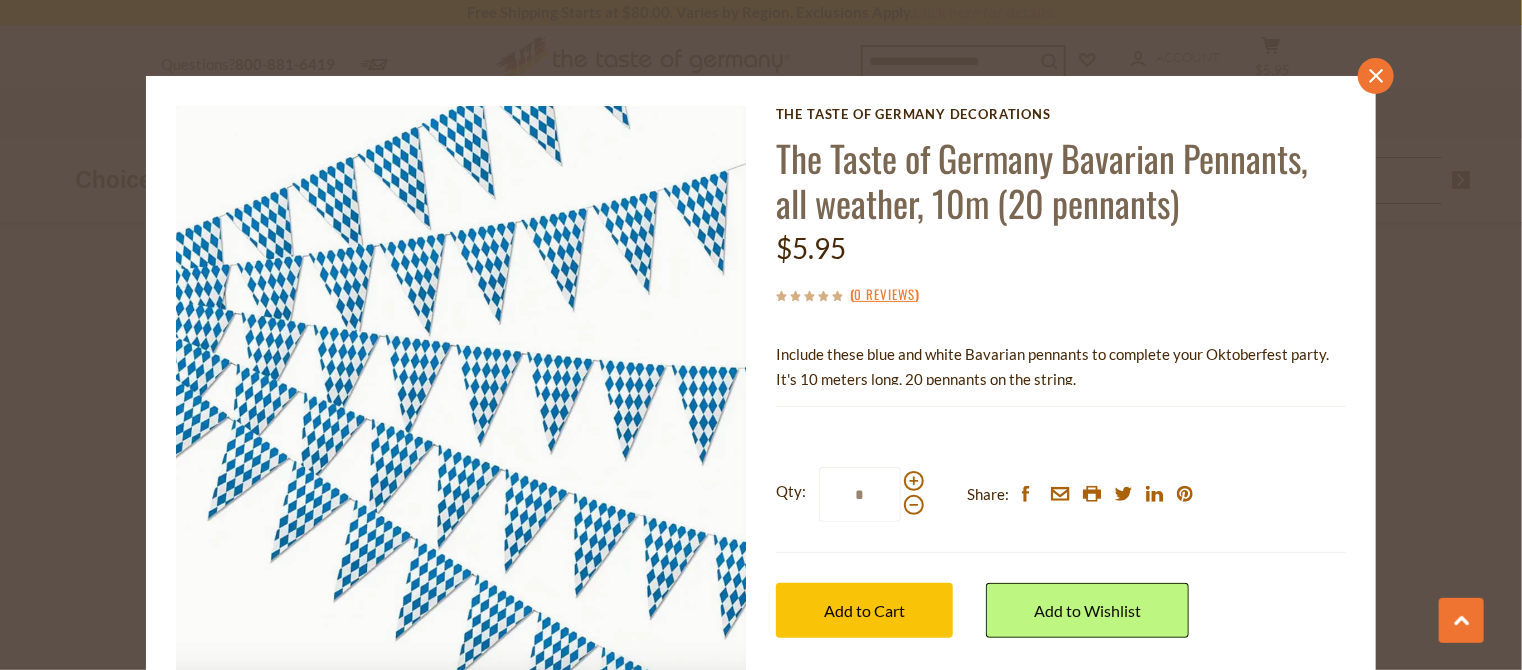click on "close" at bounding box center [1376, 76] 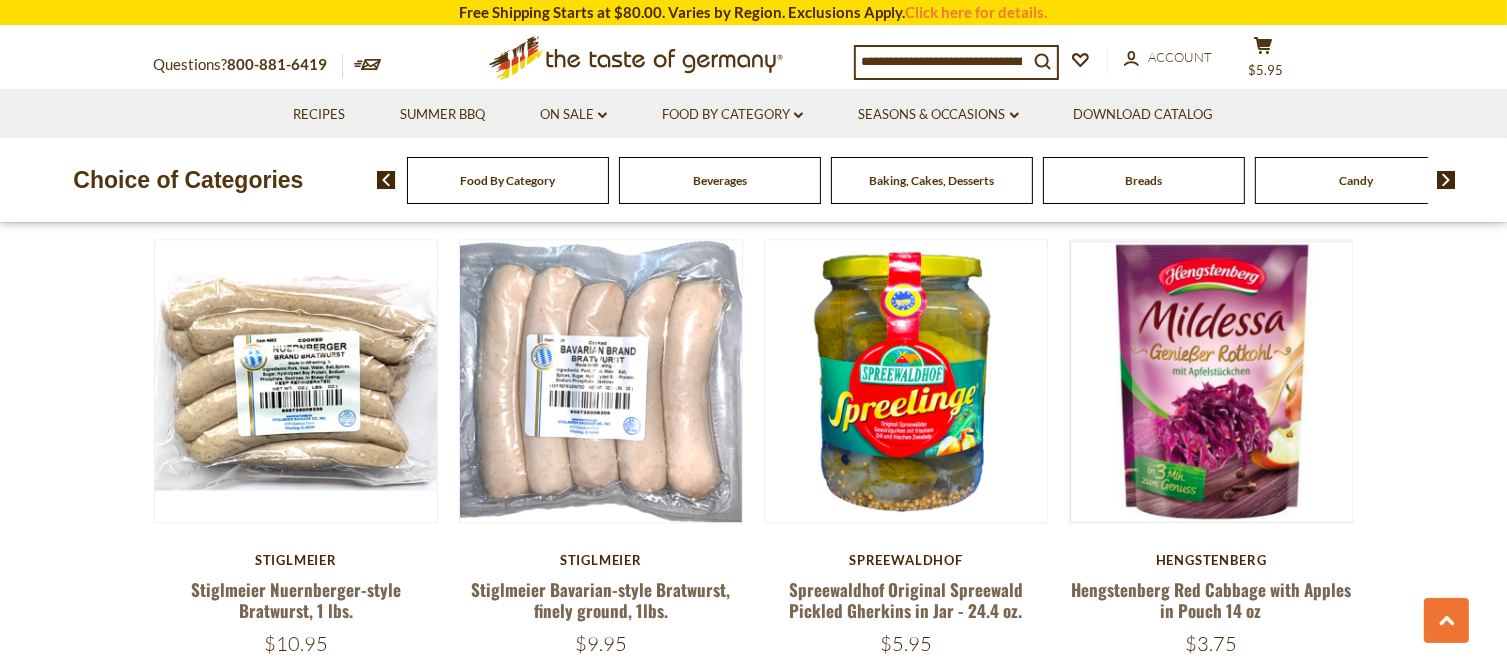 scroll, scrollTop: 4100, scrollLeft: 0, axis: vertical 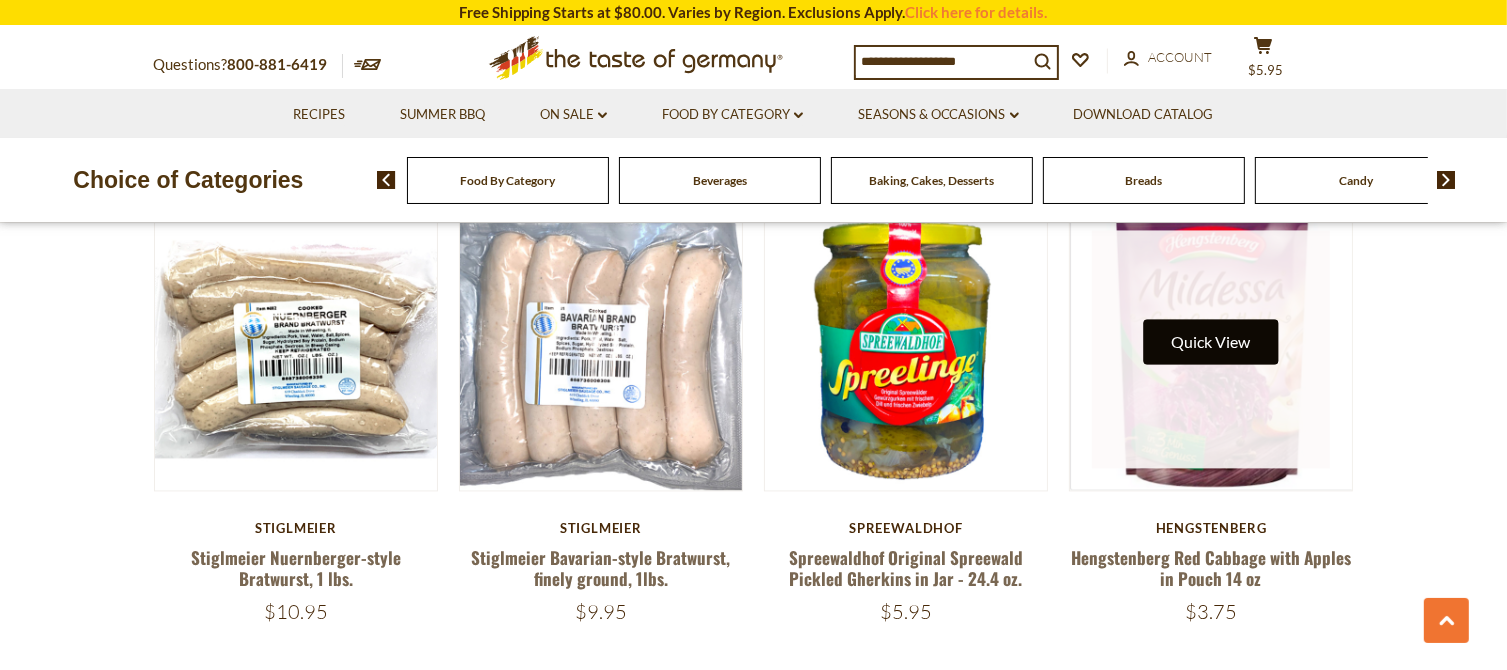 click on "Quick View" at bounding box center [1211, 341] 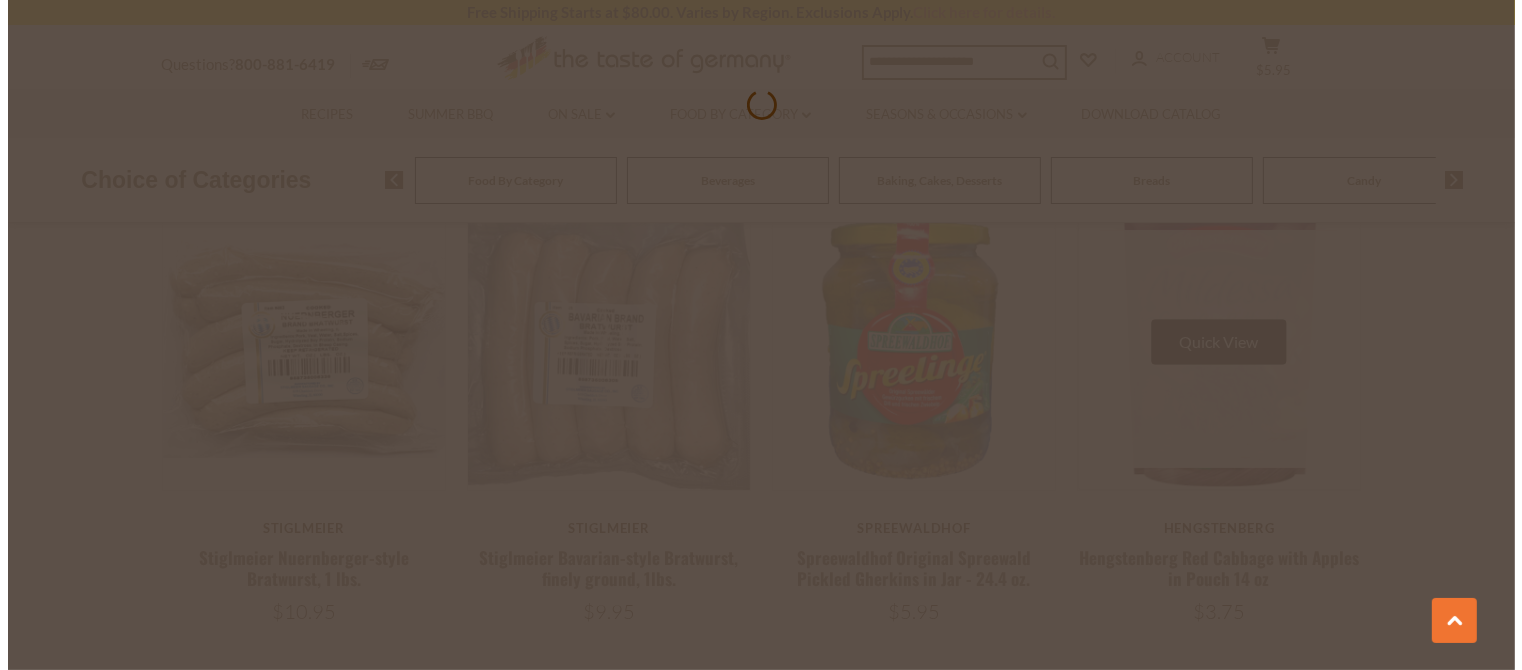 scroll, scrollTop: 4104, scrollLeft: 0, axis: vertical 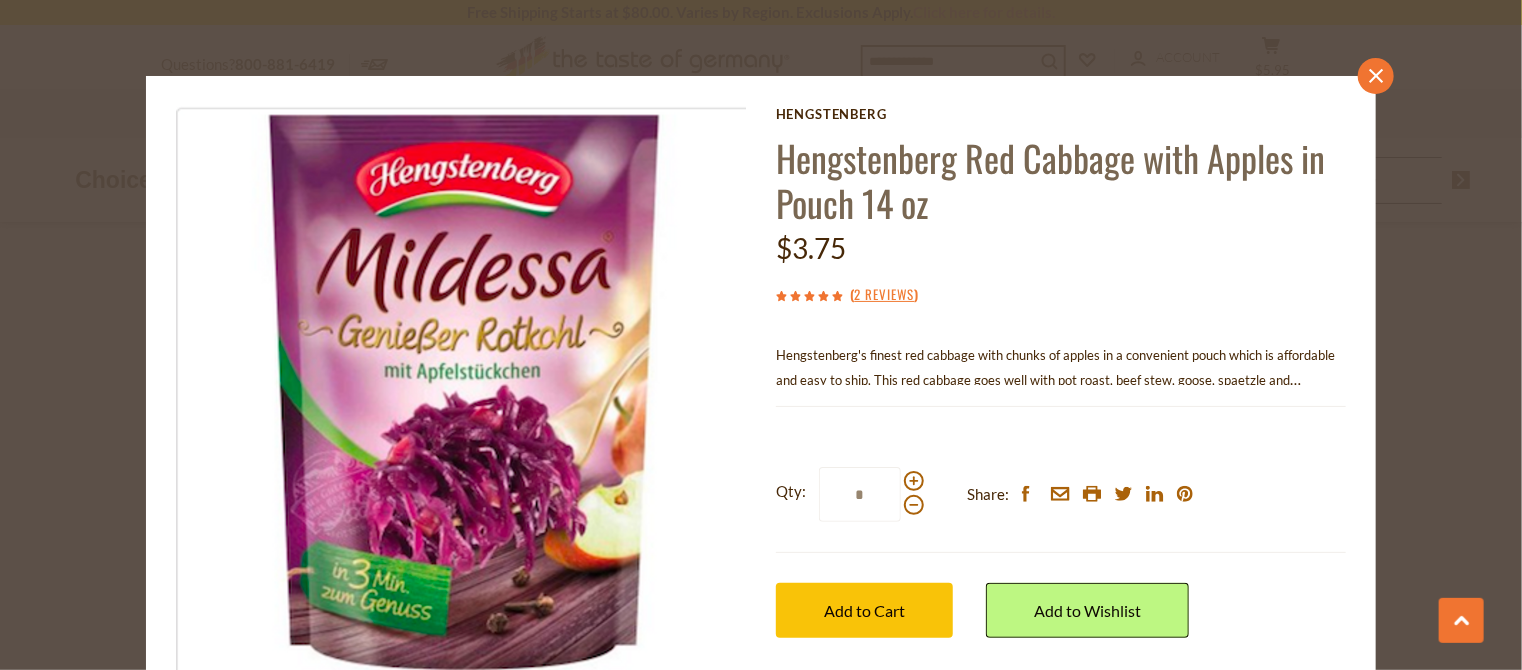 click on "close" 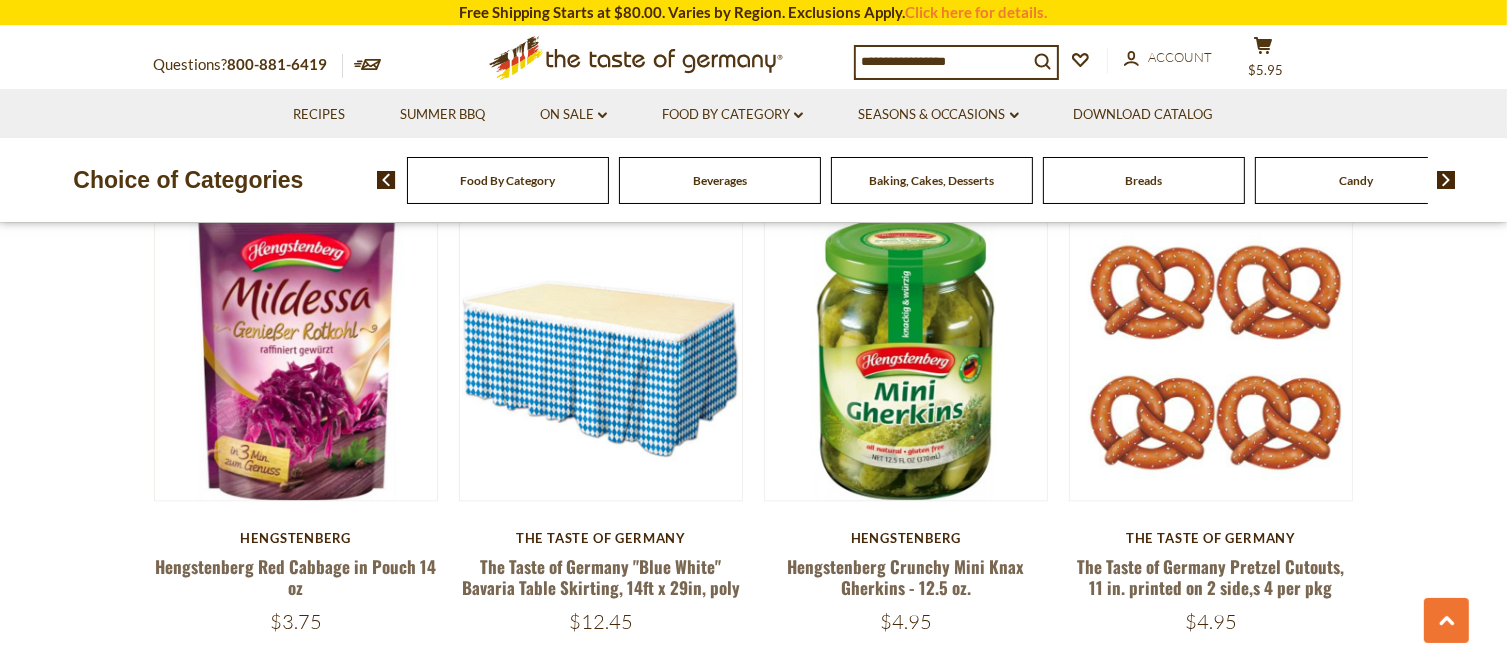 scroll, scrollTop: 4700, scrollLeft: 0, axis: vertical 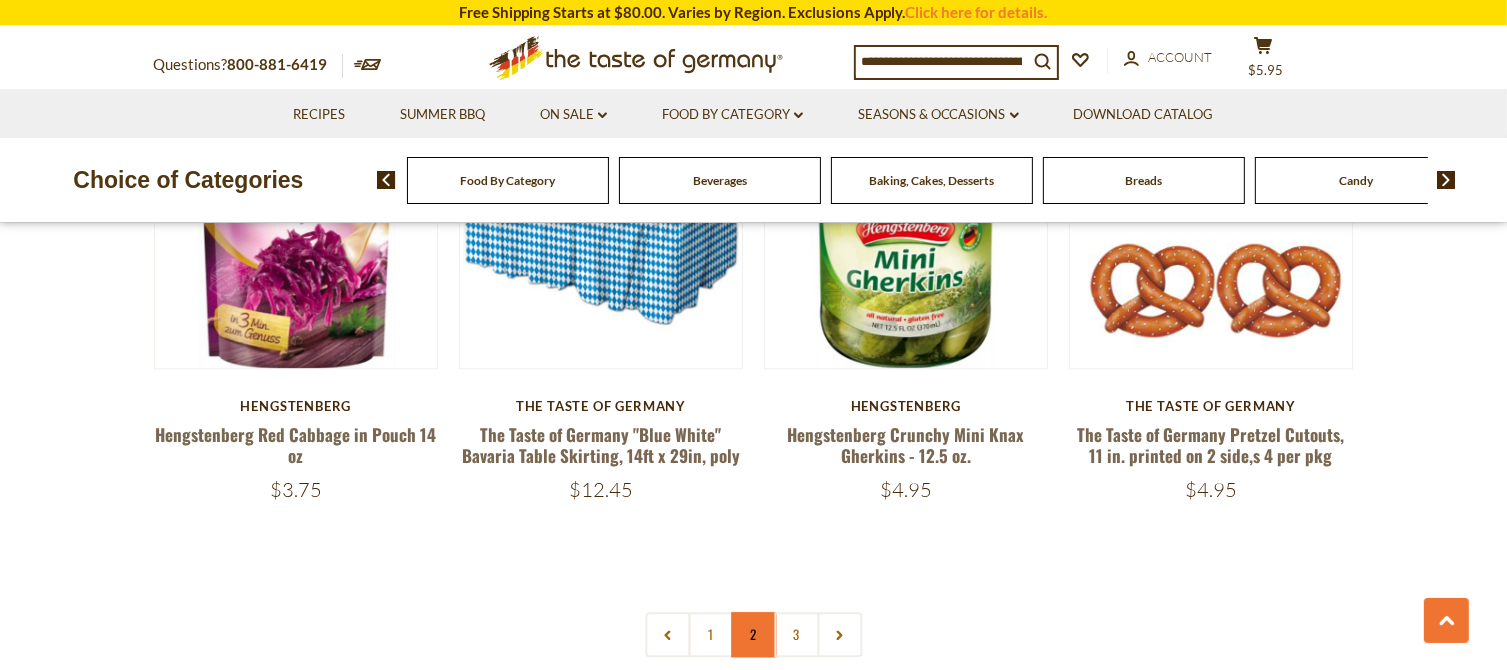 click on "2" at bounding box center [753, 634] 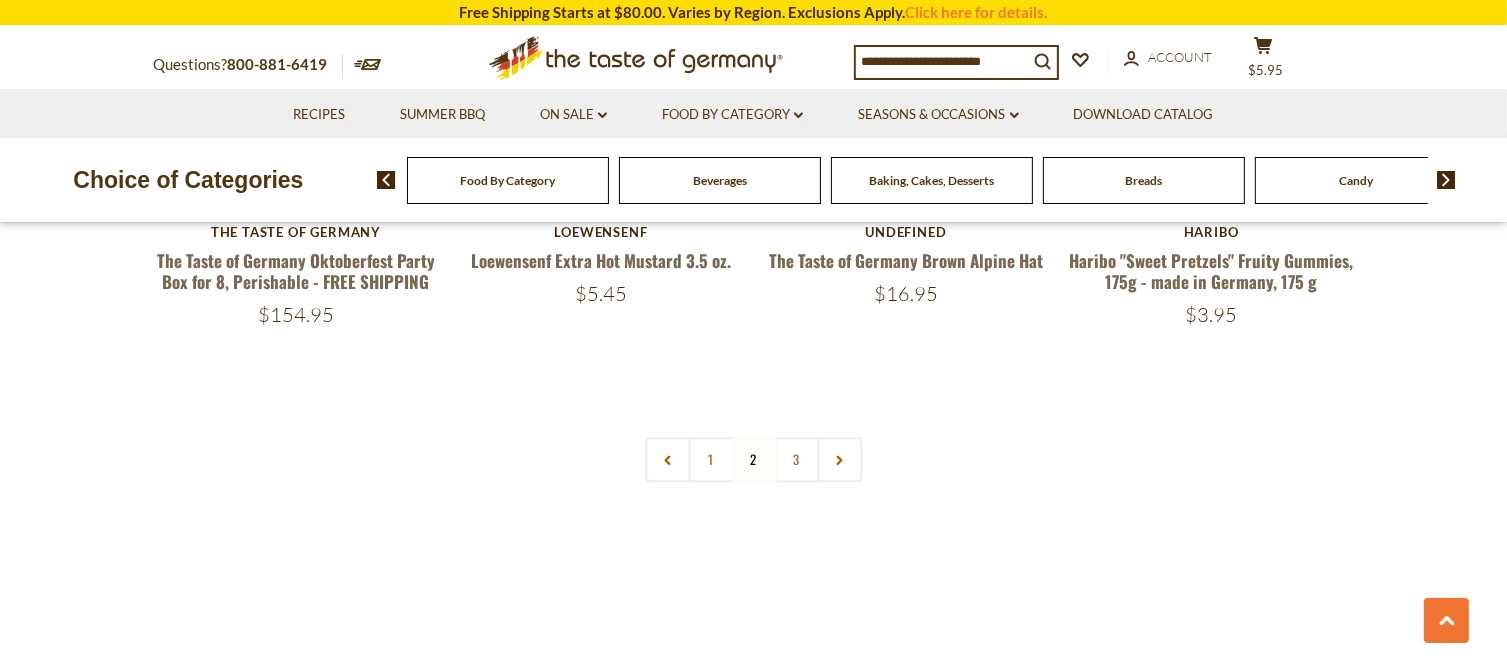scroll, scrollTop: 4840, scrollLeft: 0, axis: vertical 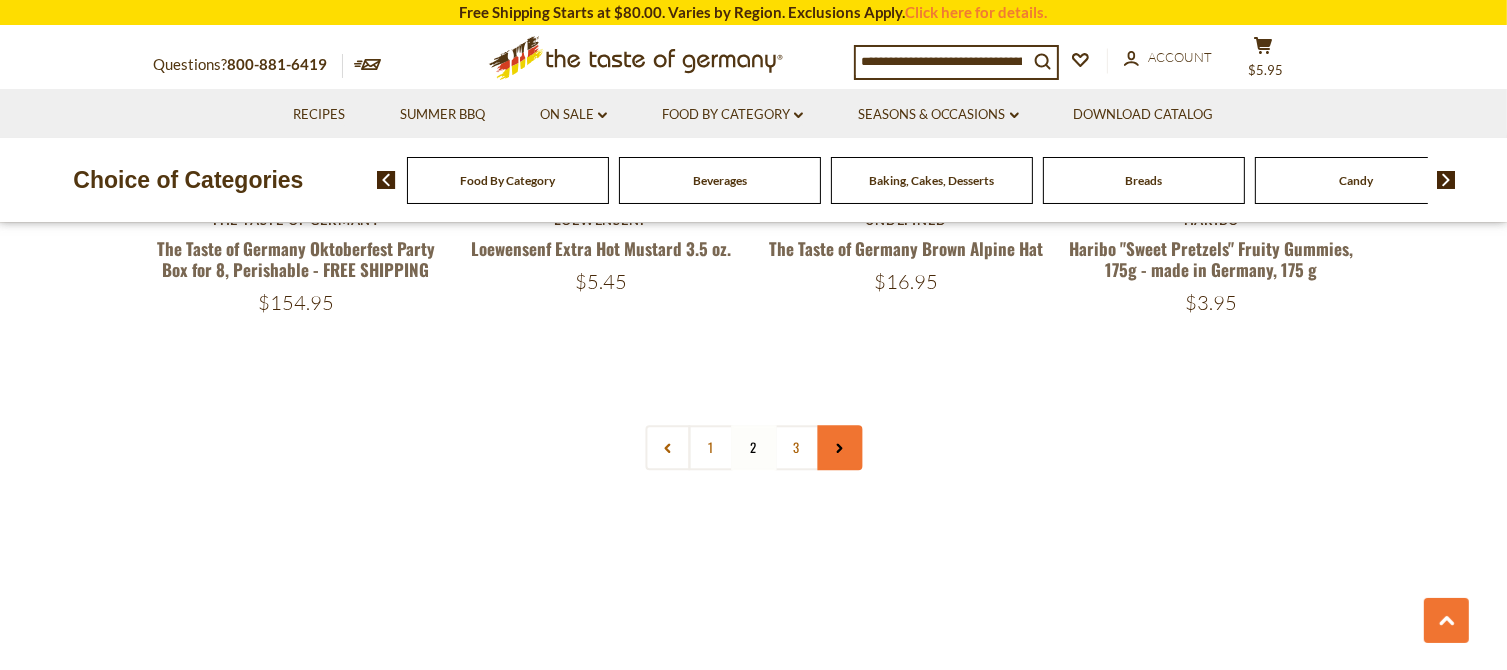 click at bounding box center [839, 447] 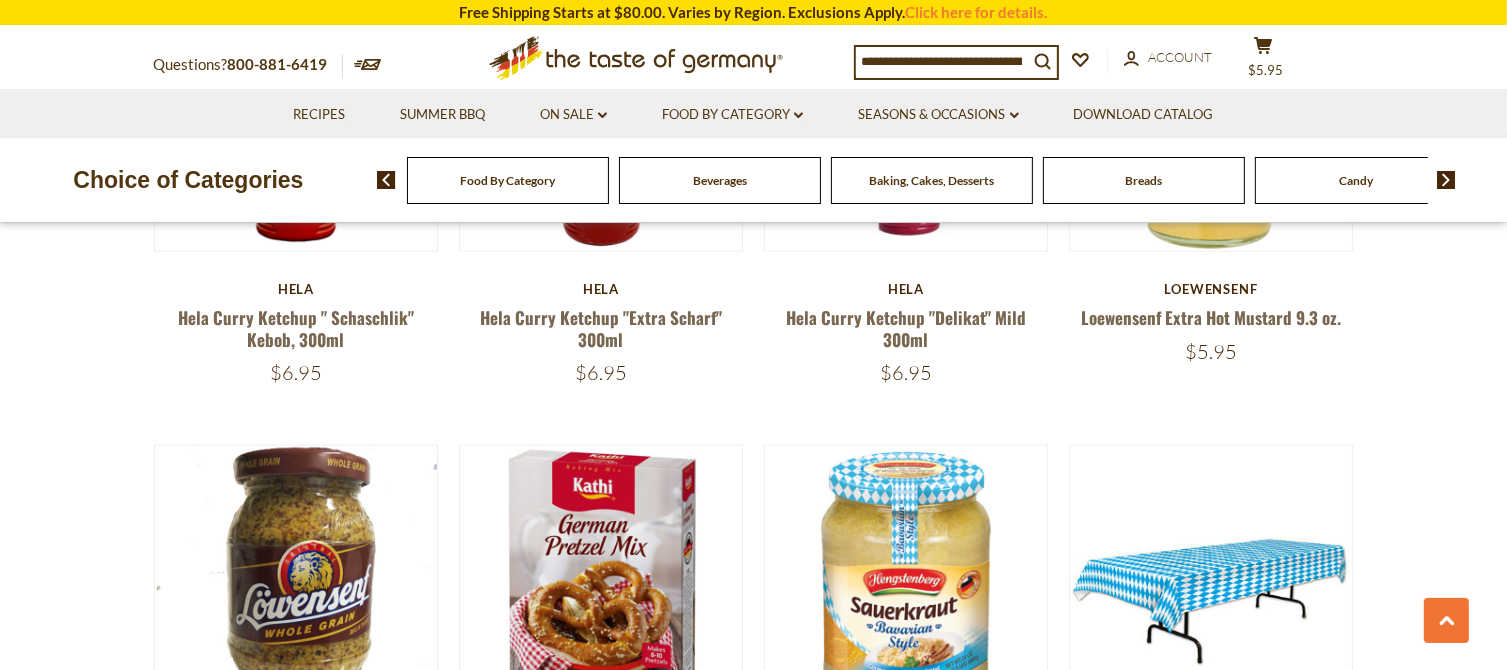 scroll, scrollTop: 3000, scrollLeft: 0, axis: vertical 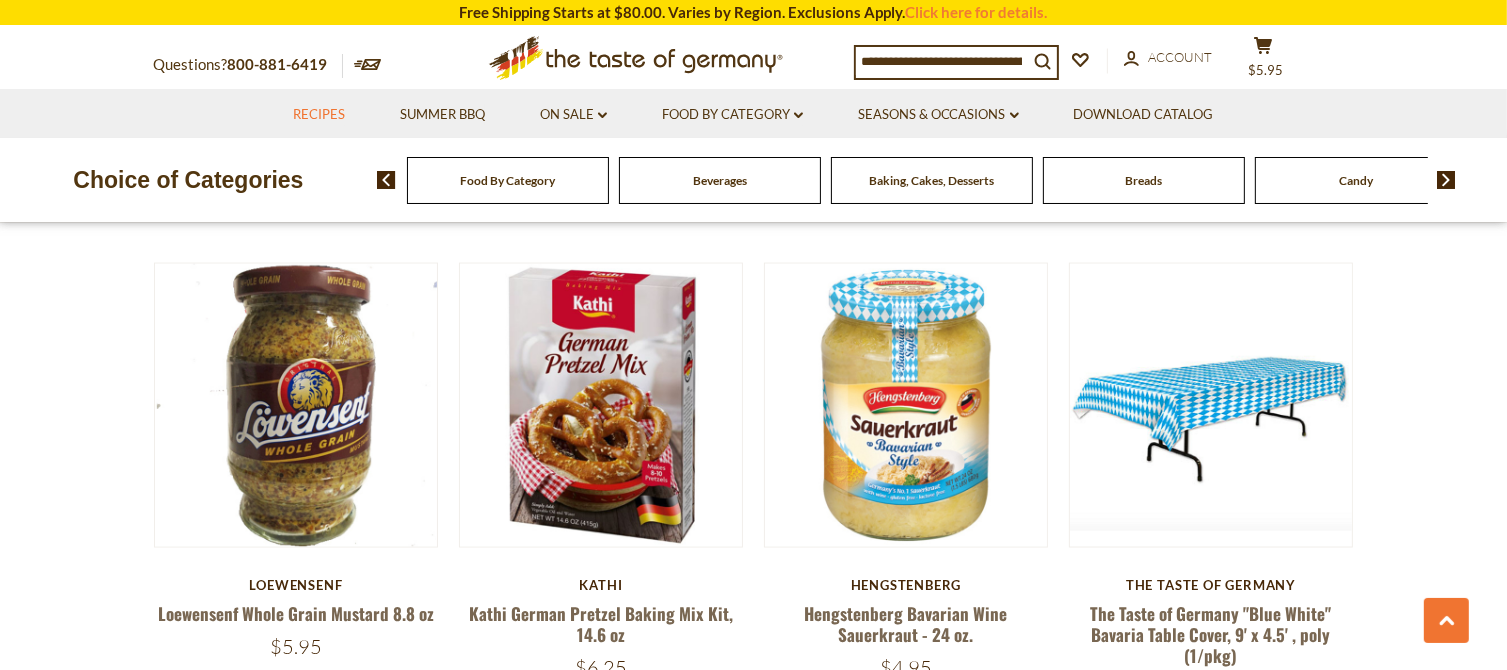 click on "Recipes" at bounding box center (319, 115) 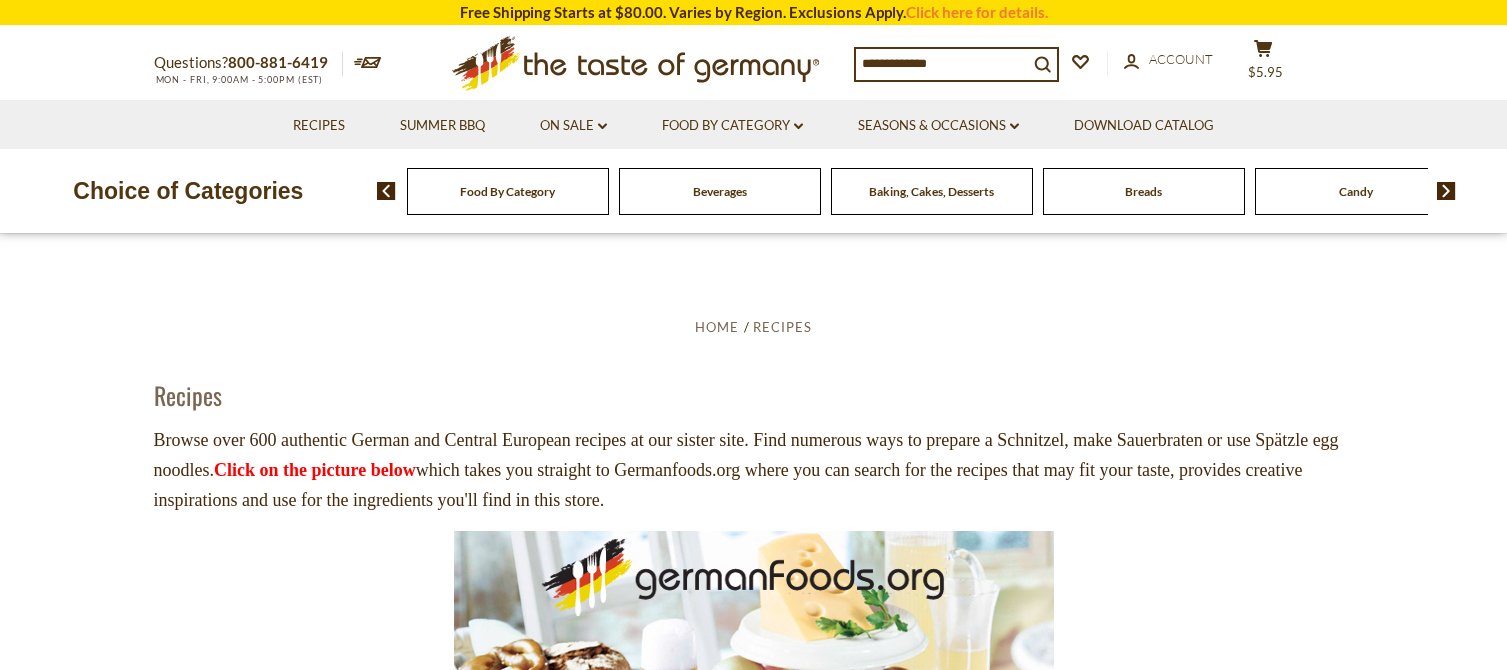 scroll, scrollTop: 0, scrollLeft: 0, axis: both 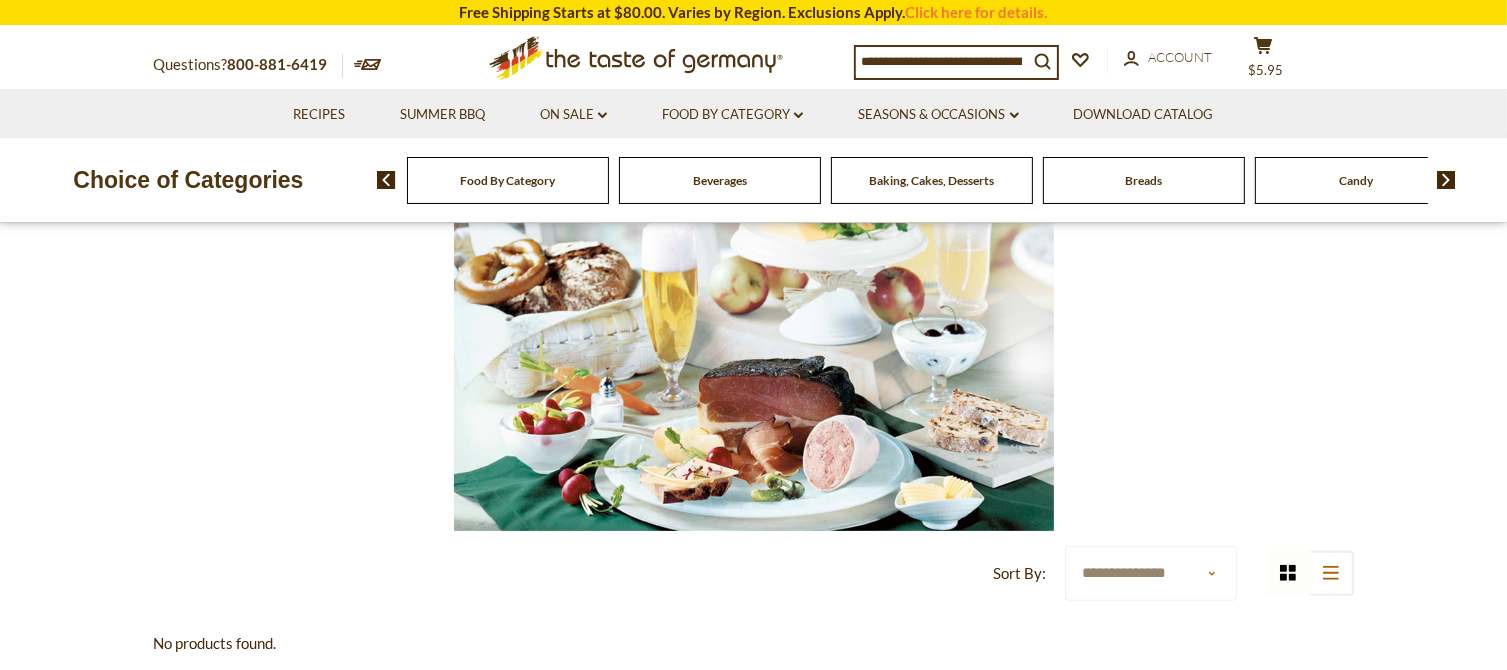 click at bounding box center (754, 331) 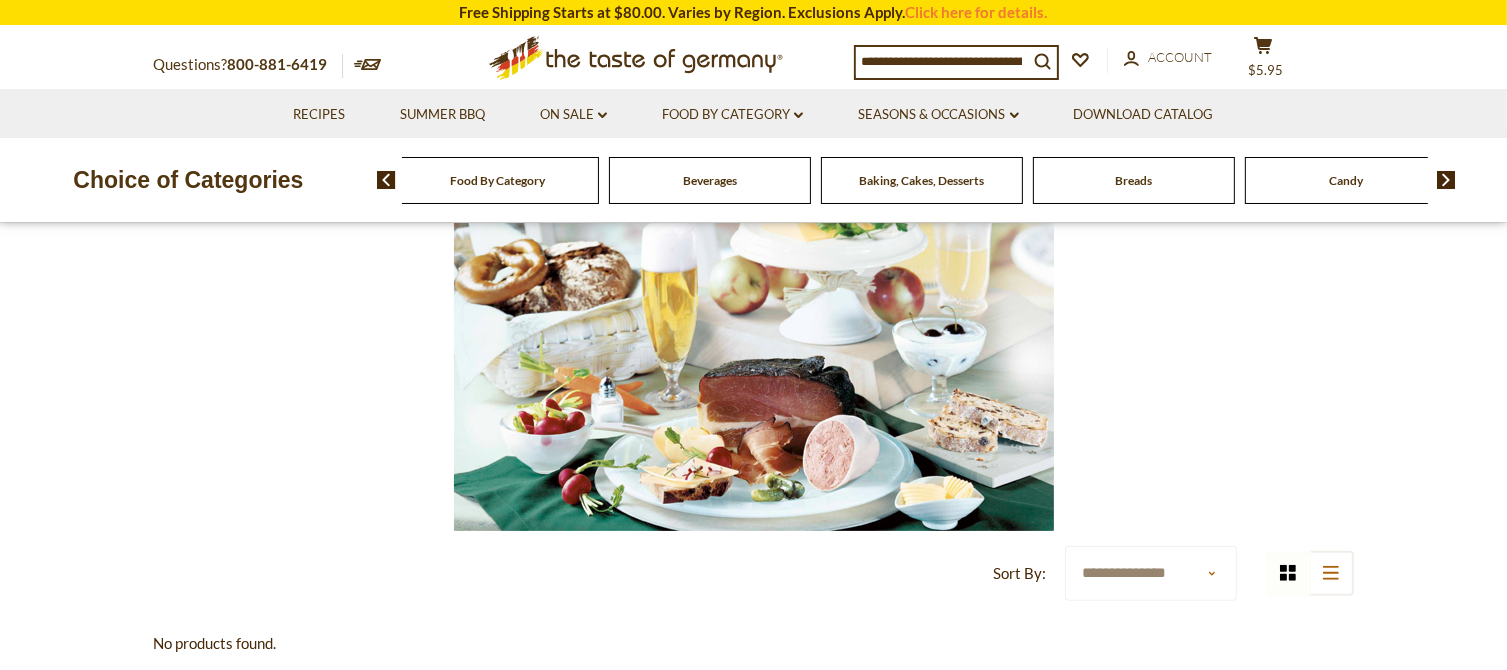click on "Baking, Cakes, Desserts" at bounding box center [498, 180] 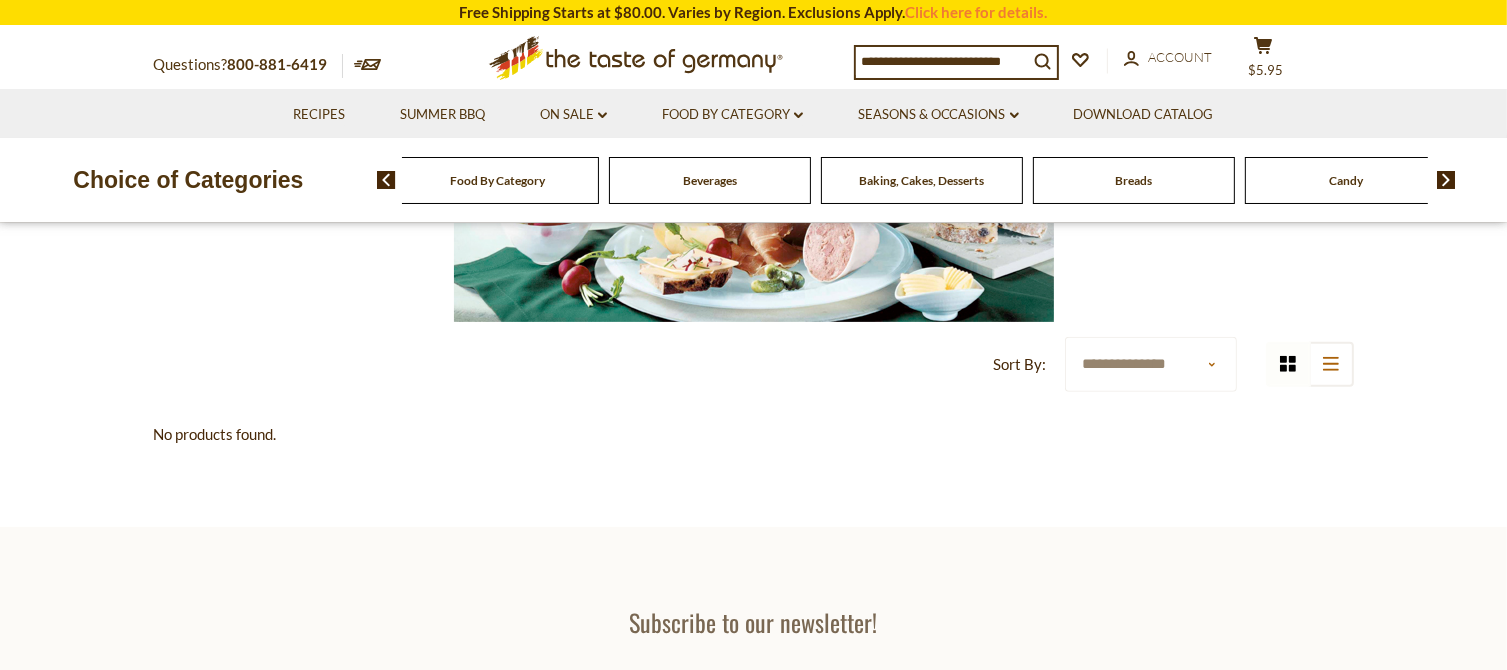 scroll, scrollTop: 600, scrollLeft: 0, axis: vertical 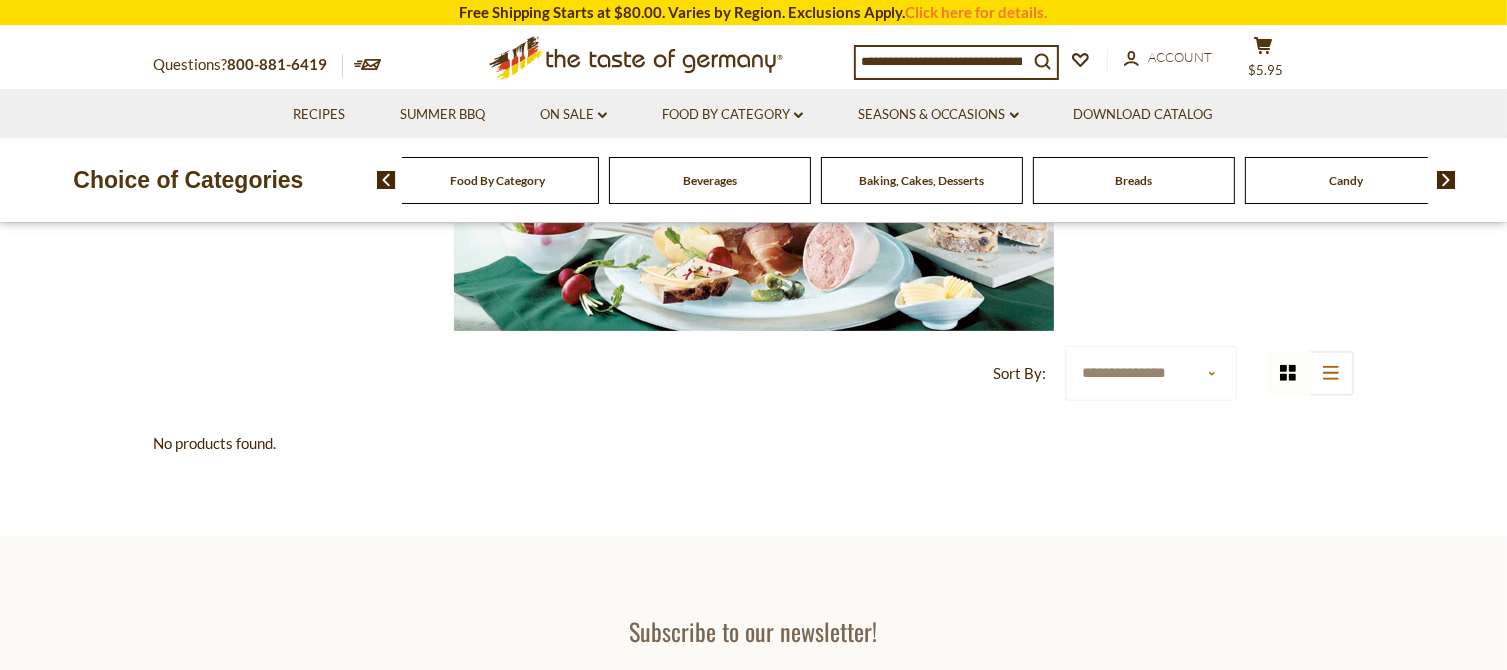 click on "Baking, Cakes, Desserts" at bounding box center [498, 180] 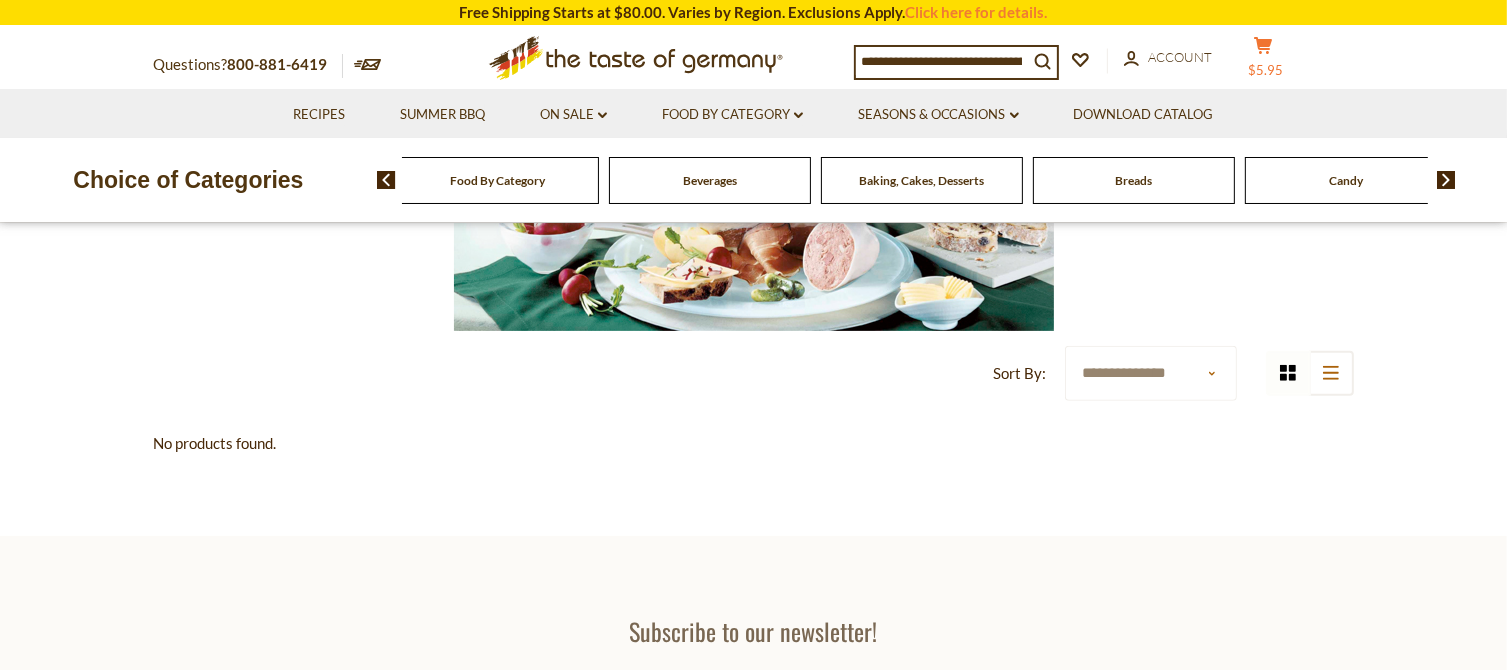 click on "$5.95" at bounding box center [1265, 70] 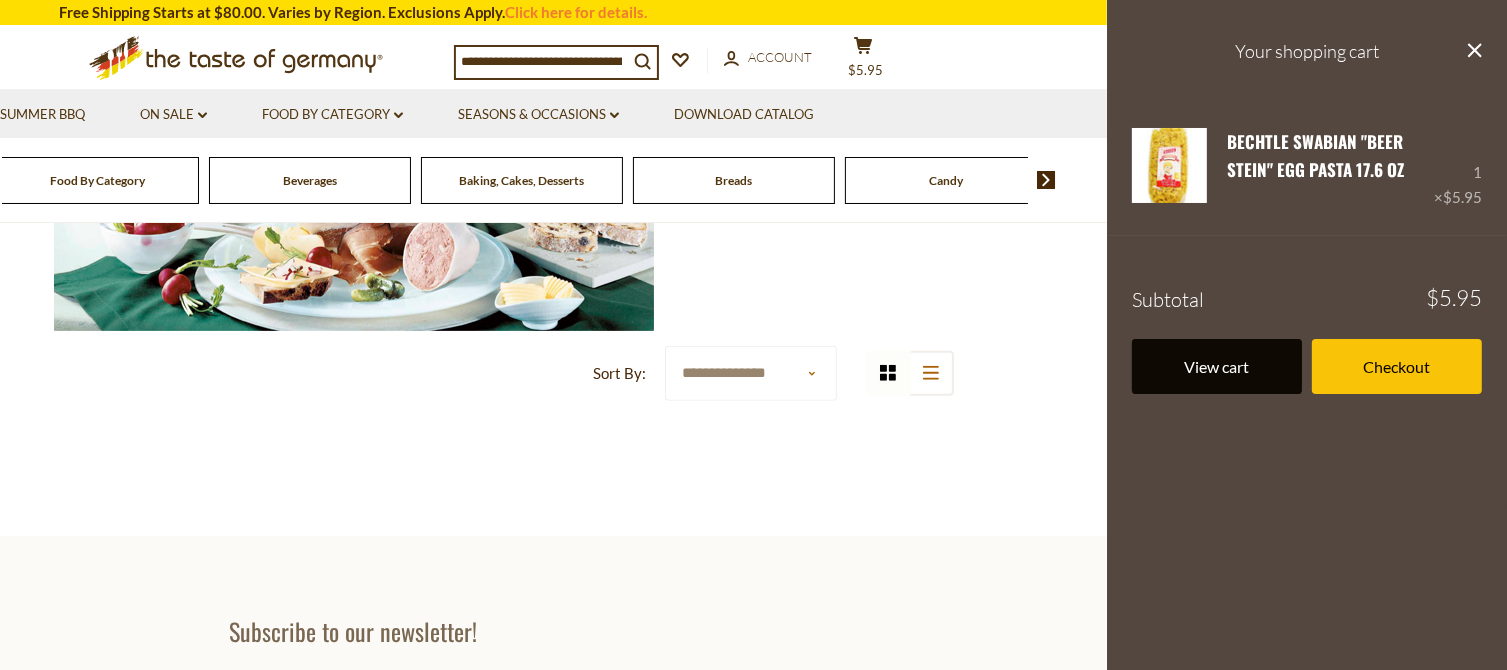 click on "View cart" at bounding box center (1217, 366) 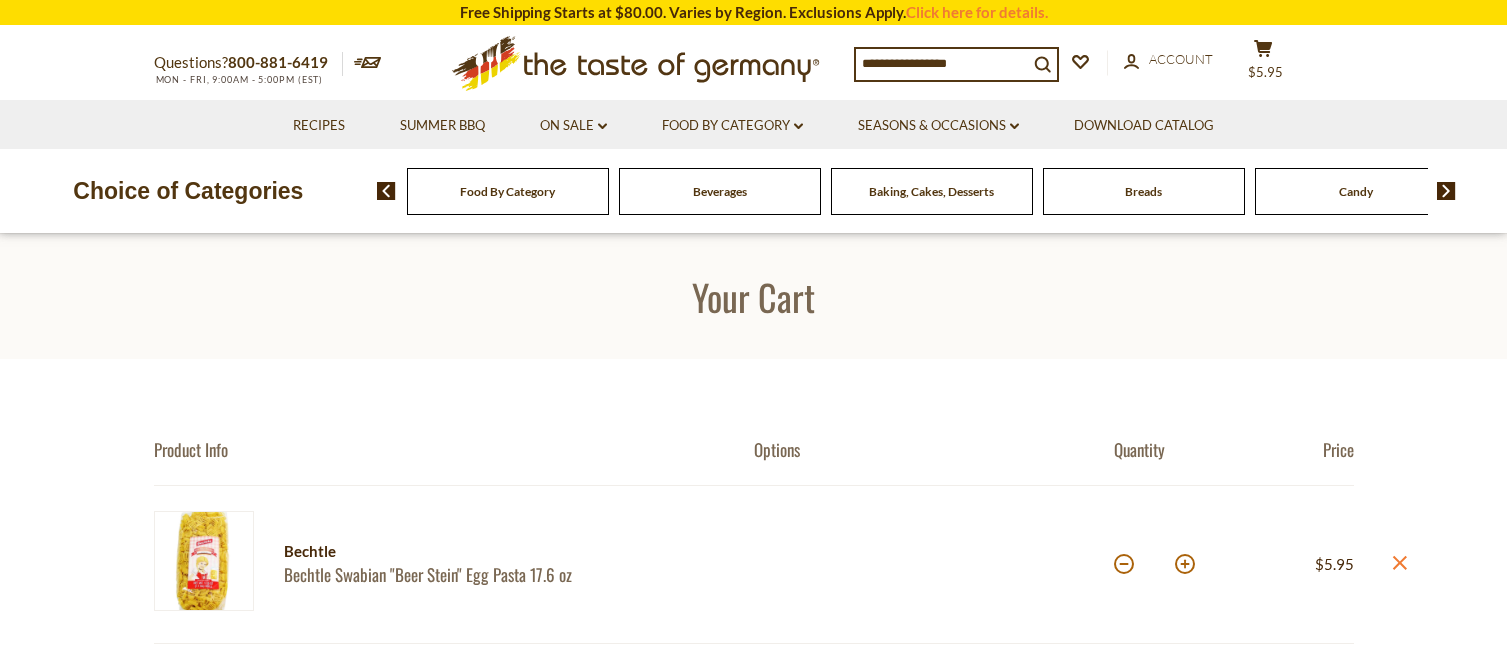 scroll, scrollTop: 0, scrollLeft: 0, axis: both 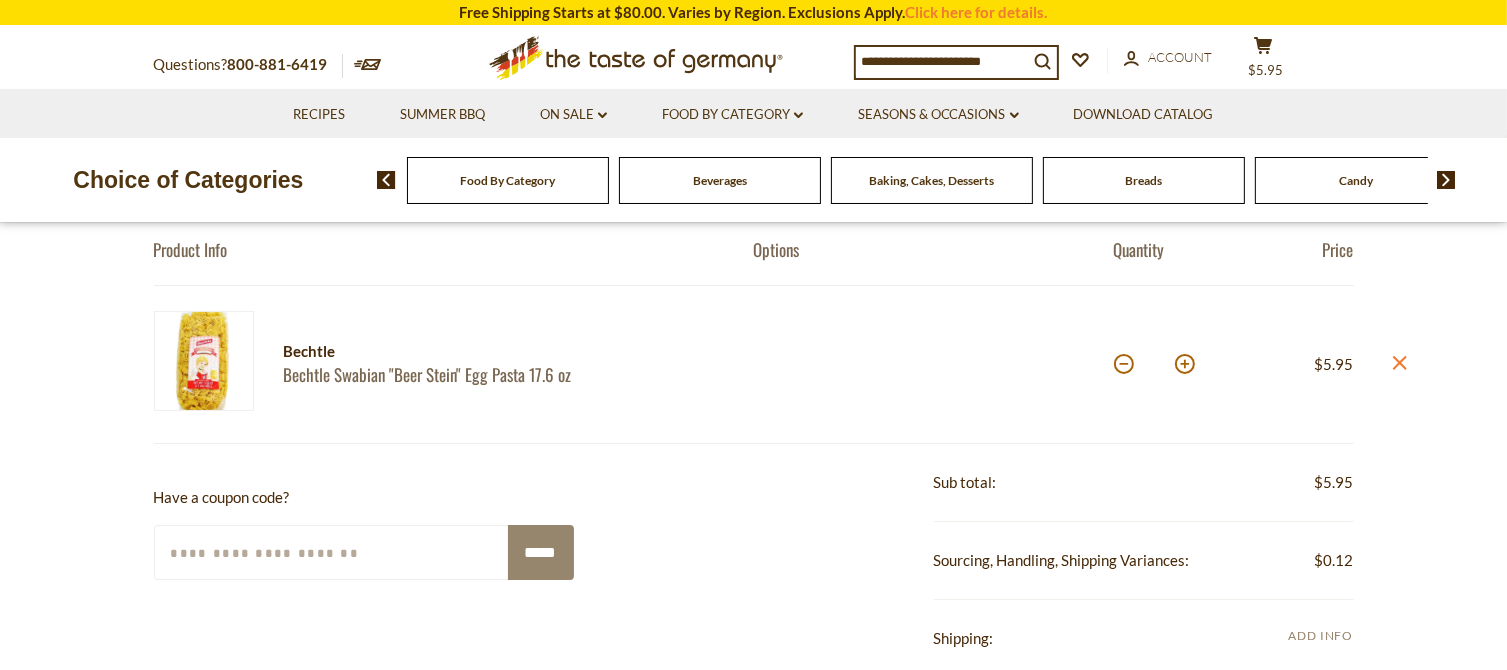 click on "Add Info" at bounding box center [1320, 635] 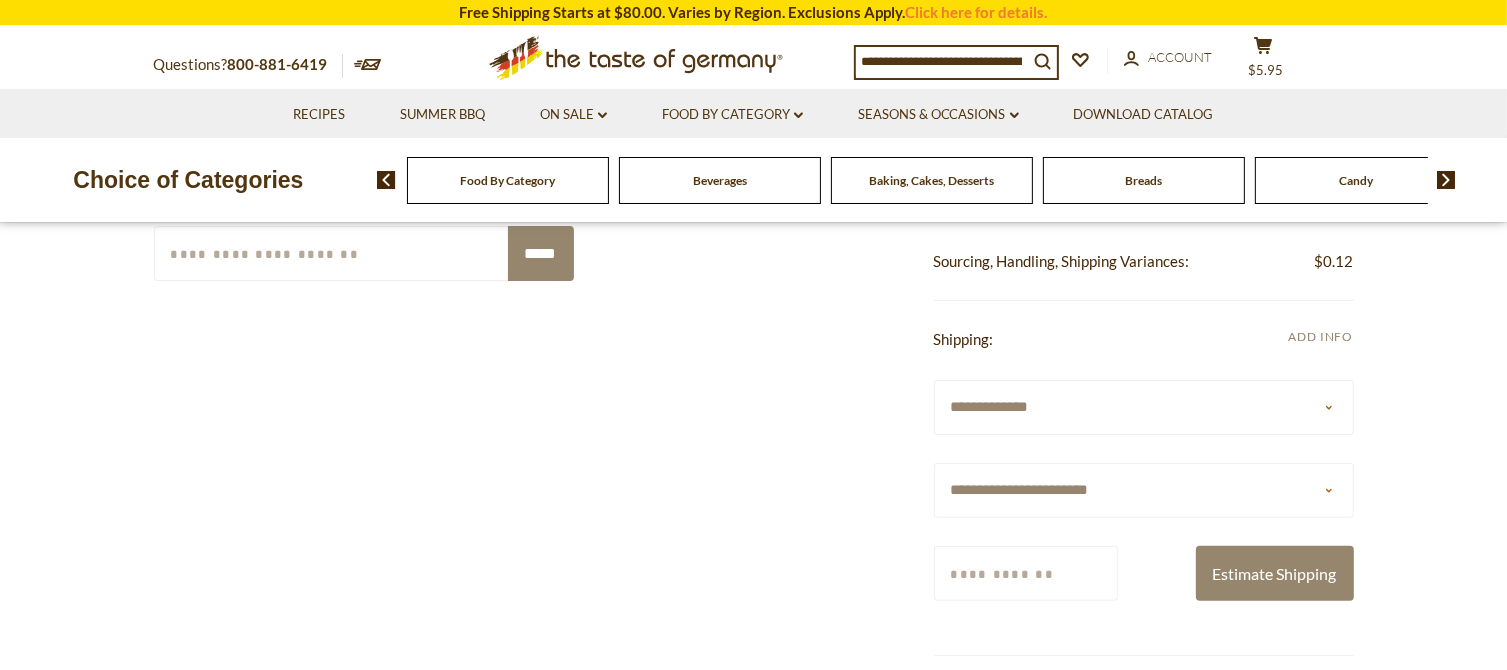scroll, scrollTop: 500, scrollLeft: 0, axis: vertical 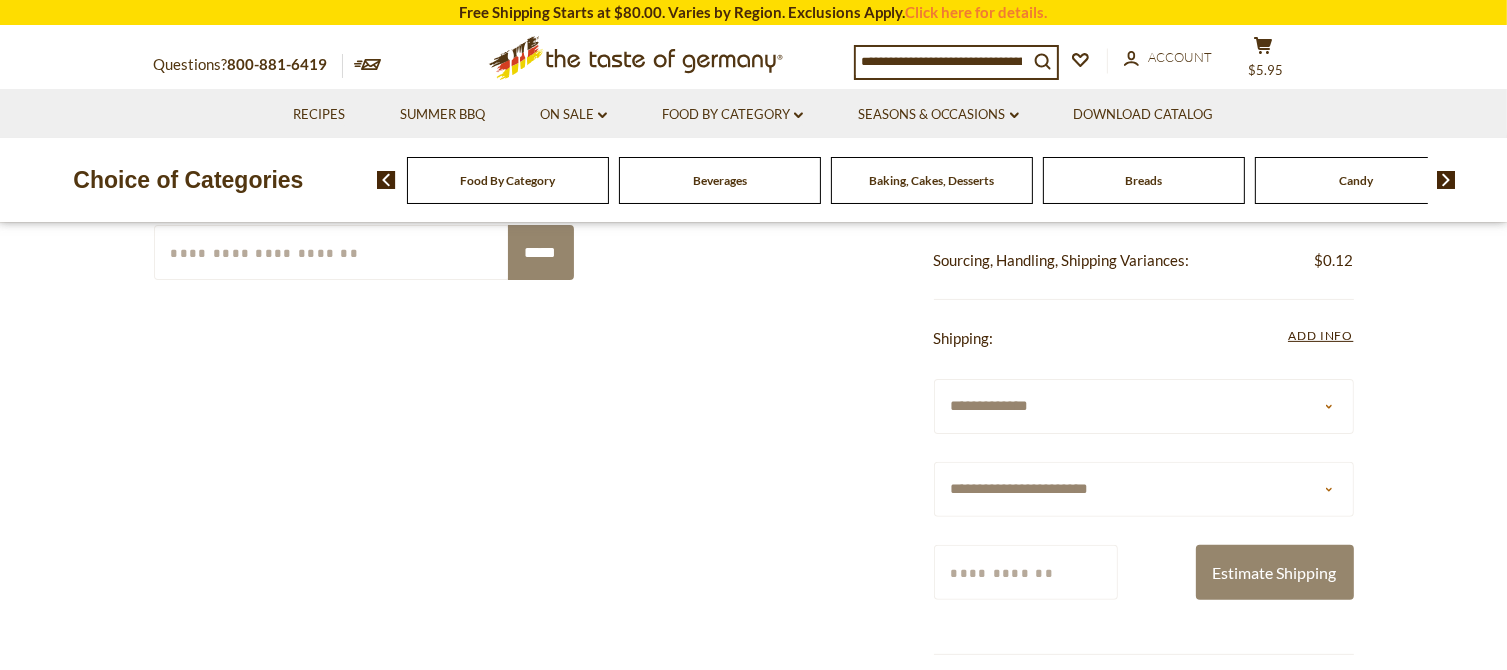 click on "**********" at bounding box center [1144, 489] 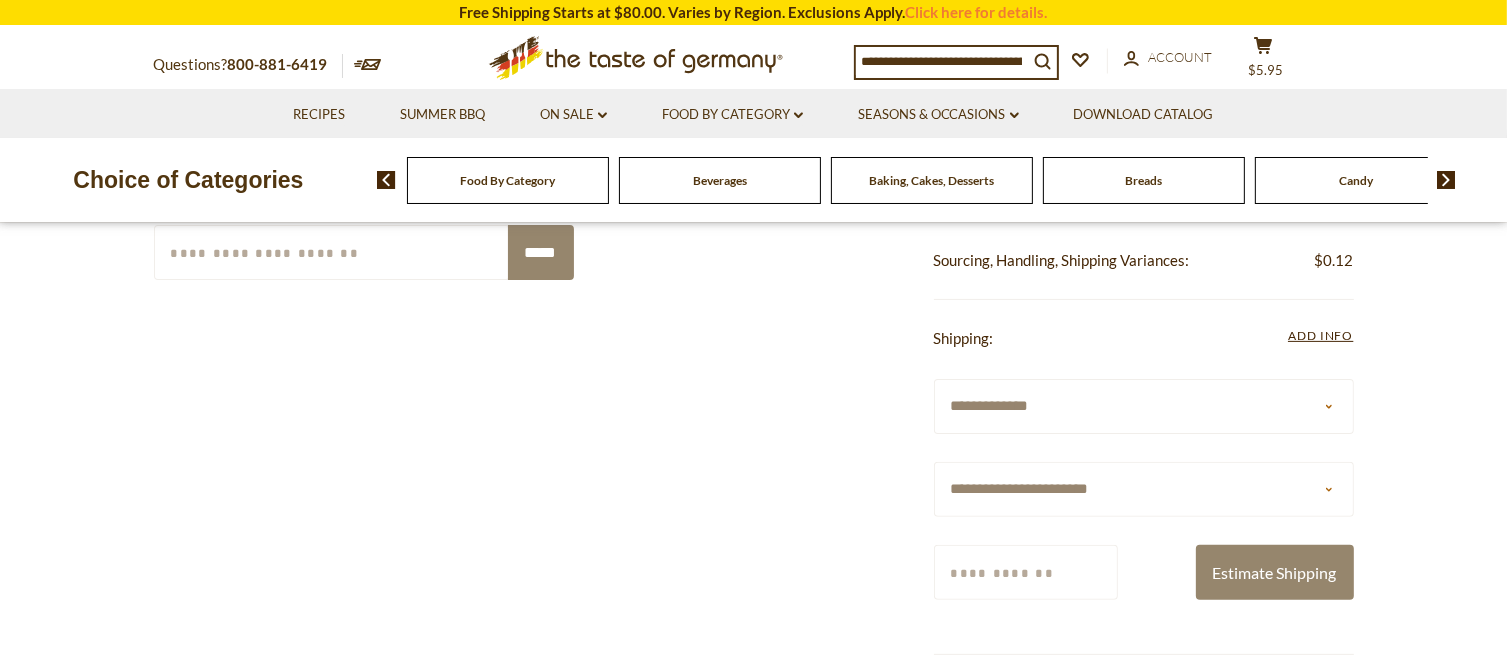 select on "**" 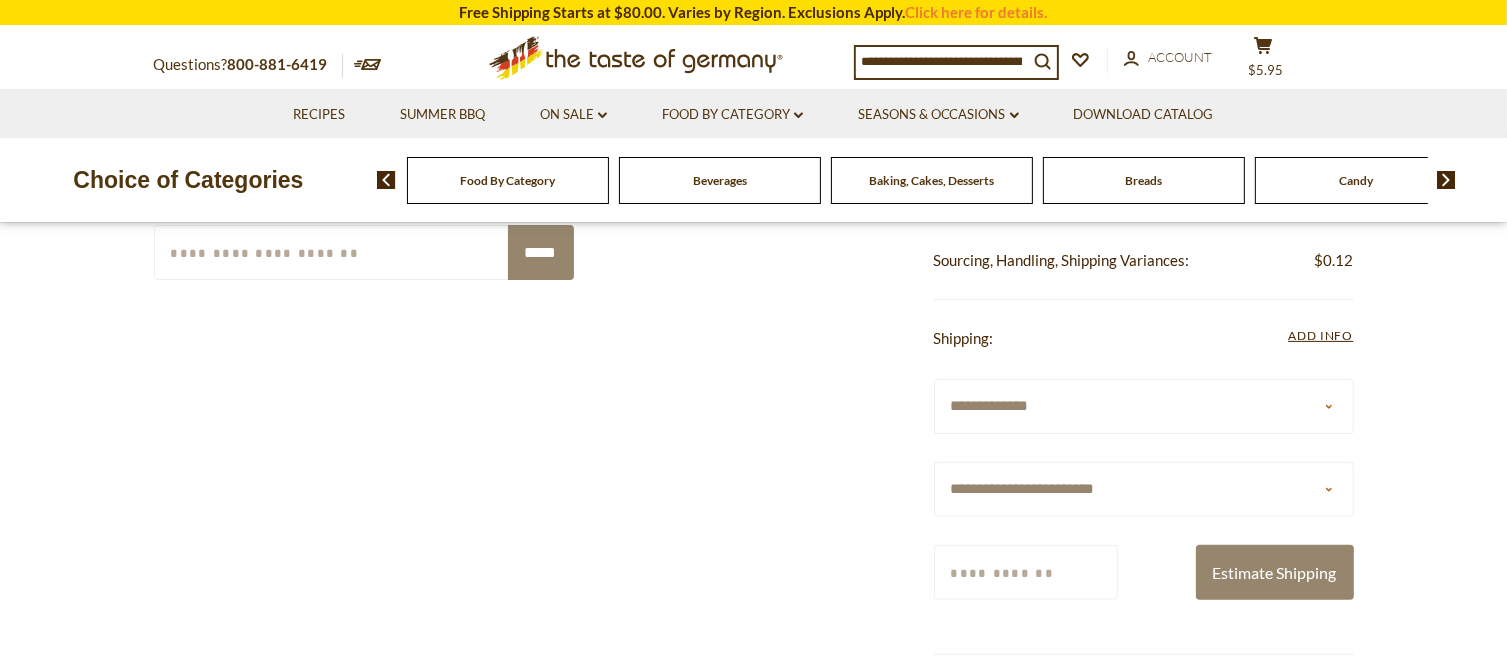 click on "**********" at bounding box center [1144, 489] 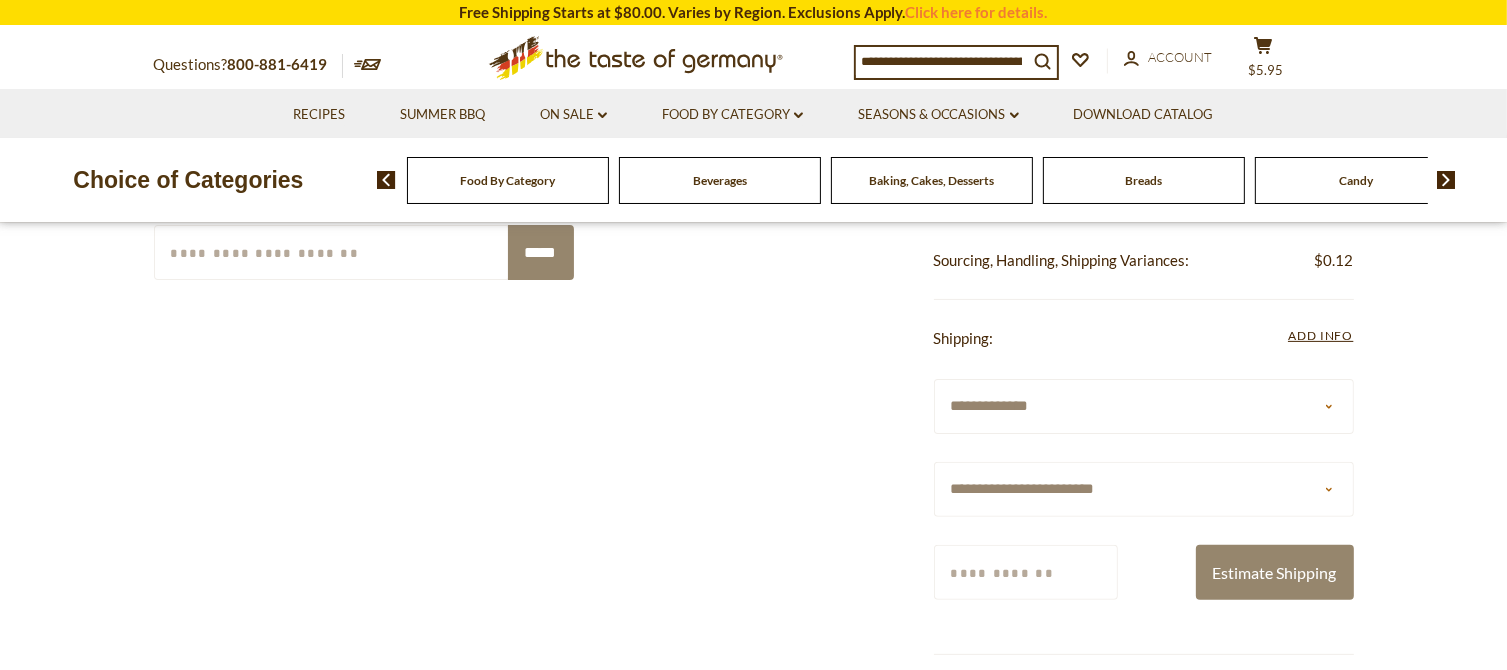 click on "Zip/Postcode" at bounding box center [1026, 572] 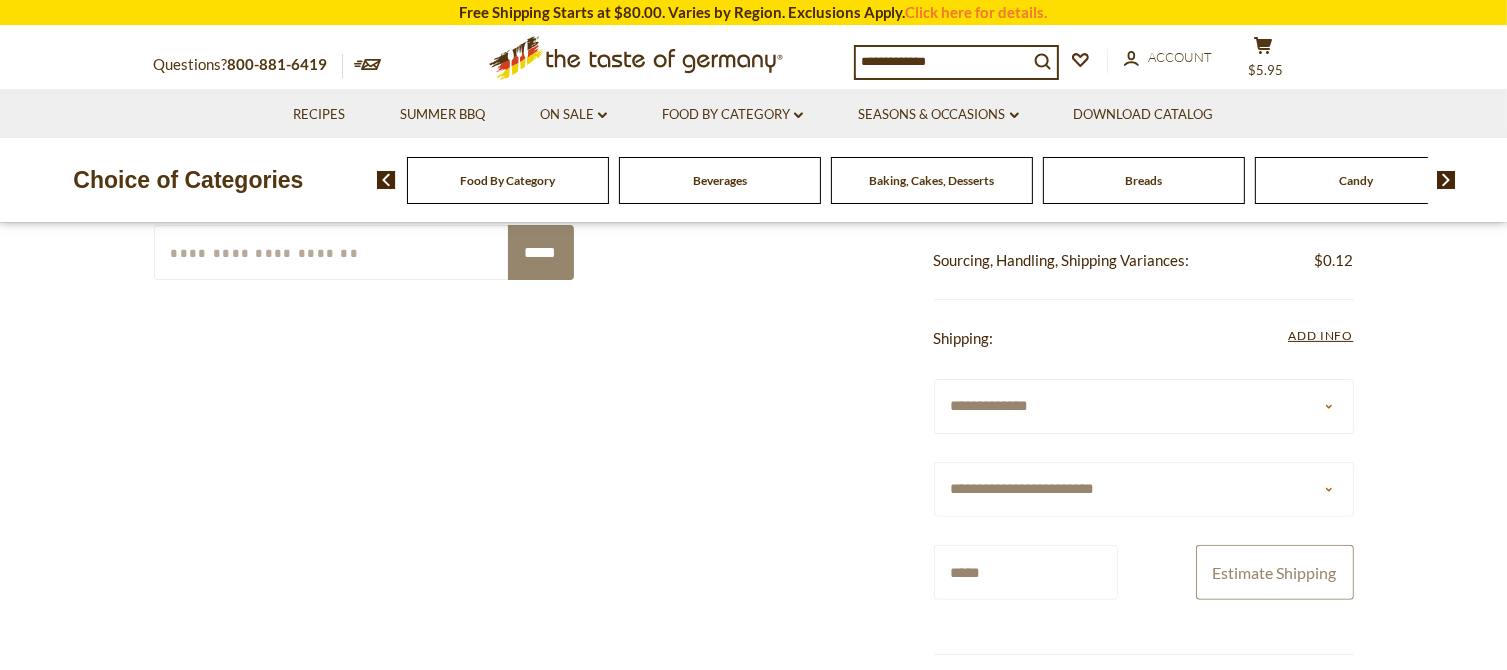 type on "*****" 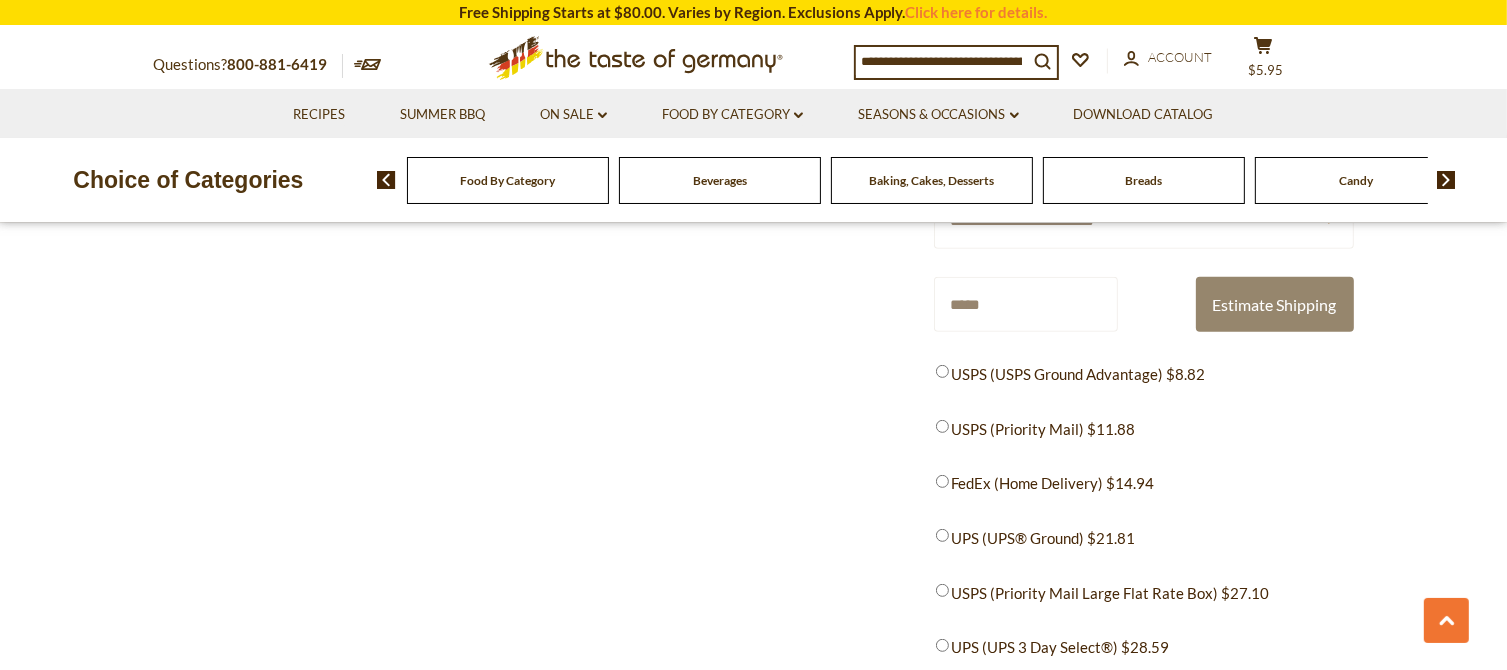 scroll, scrollTop: 700, scrollLeft: 0, axis: vertical 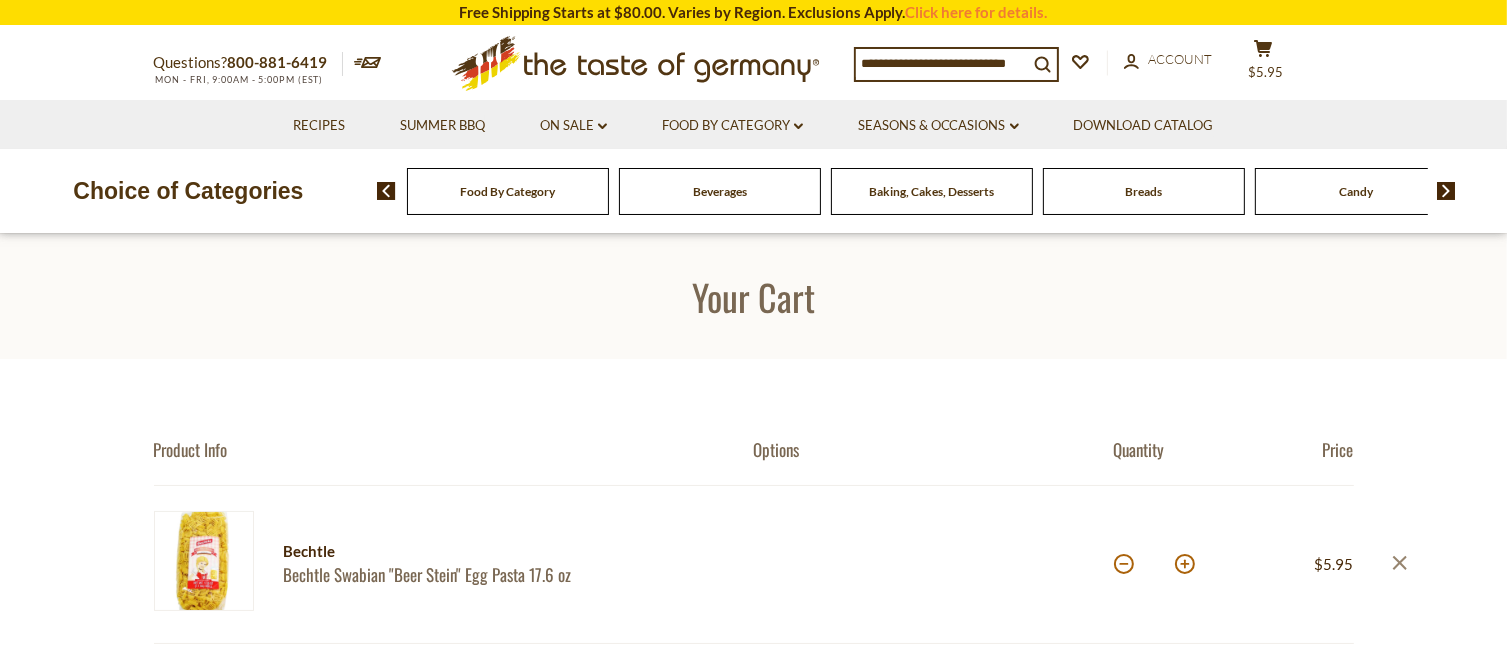 click on "close" 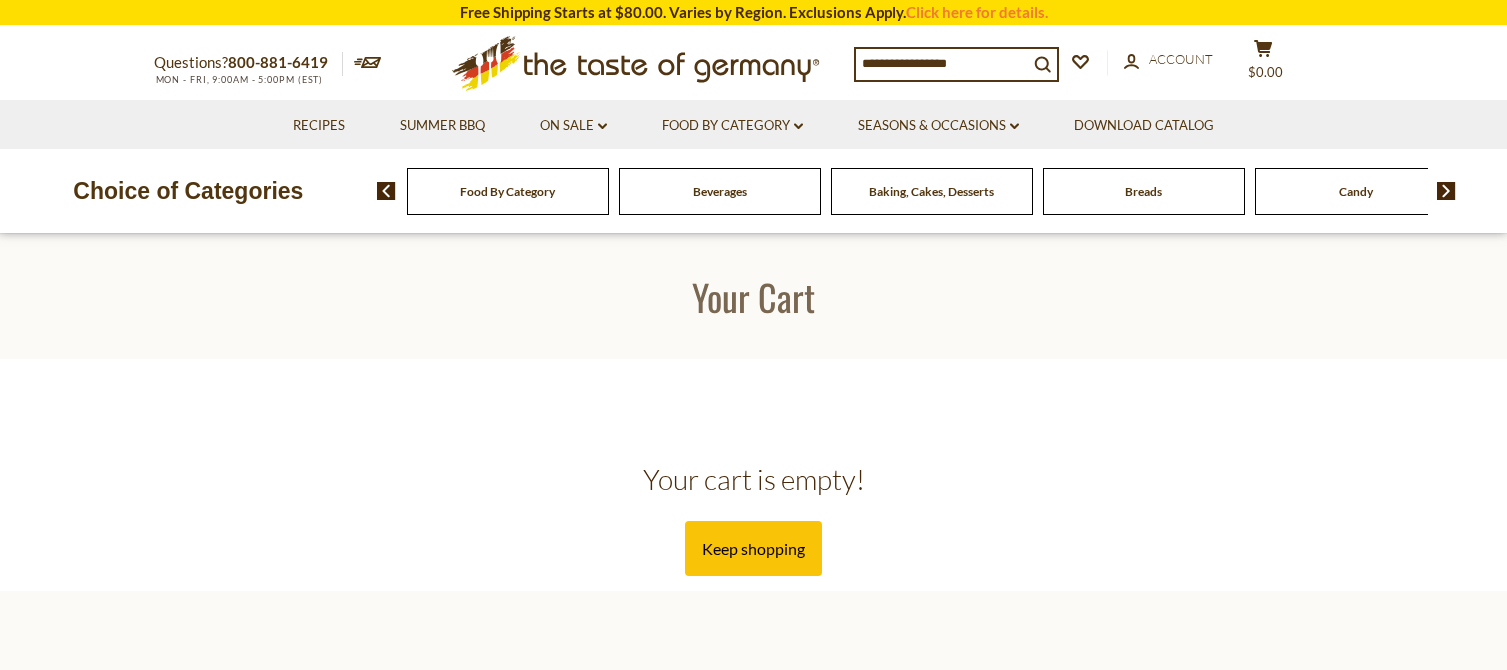 scroll, scrollTop: 0, scrollLeft: 0, axis: both 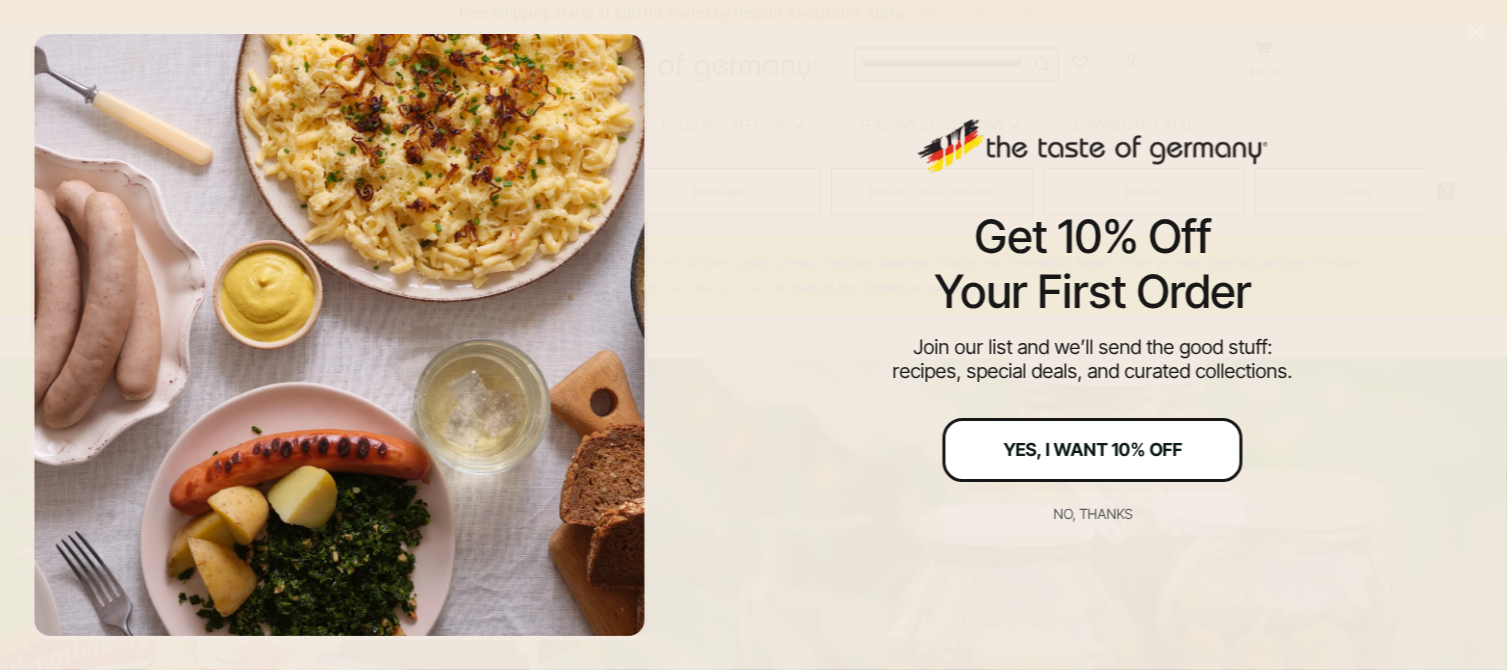 click on "Yes, I Want 10% Off" at bounding box center (1092, 450) 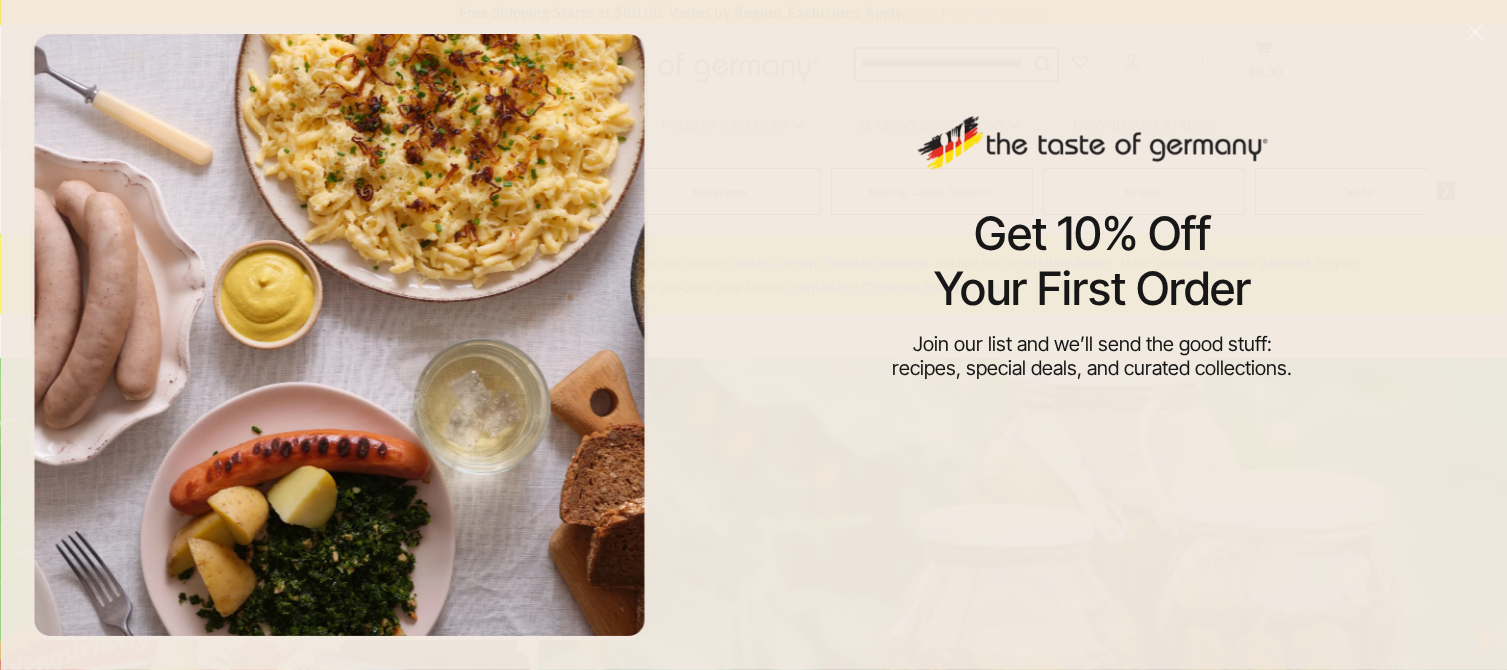 click at bounding box center [1093, 440] 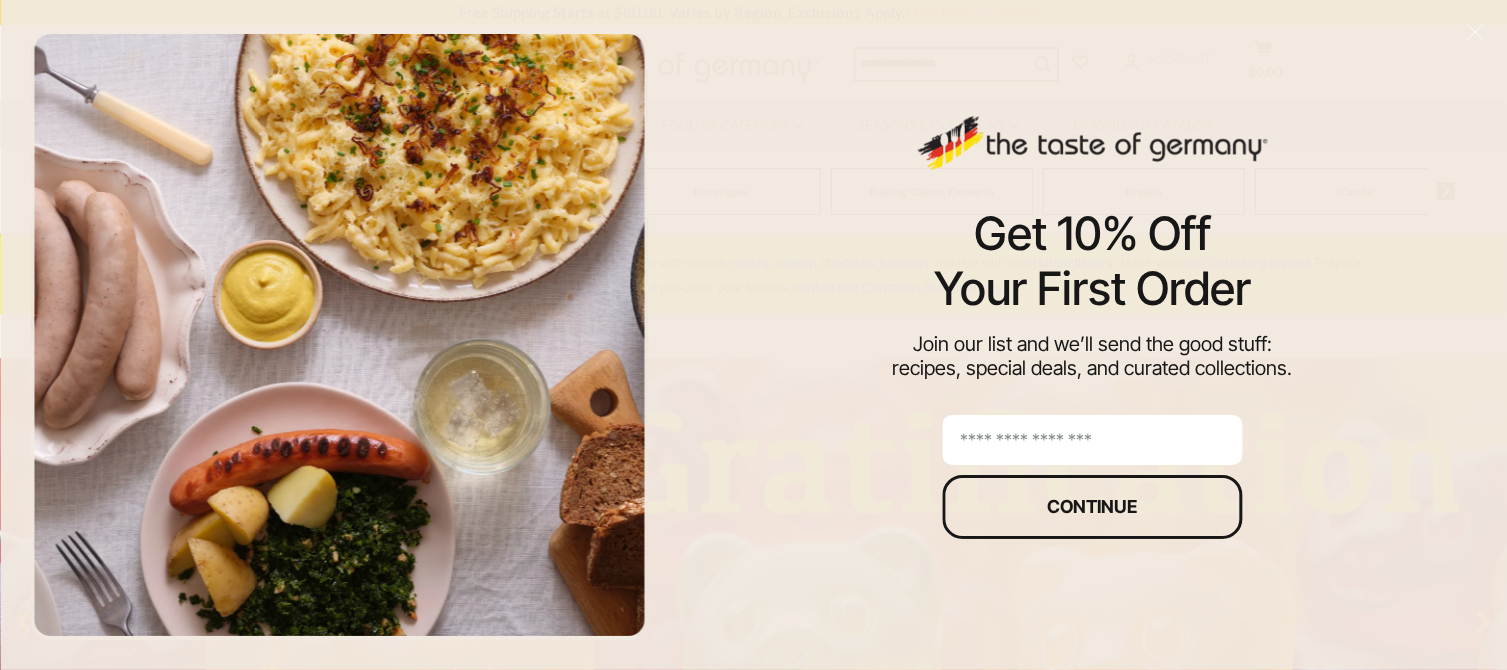 type on "**********" 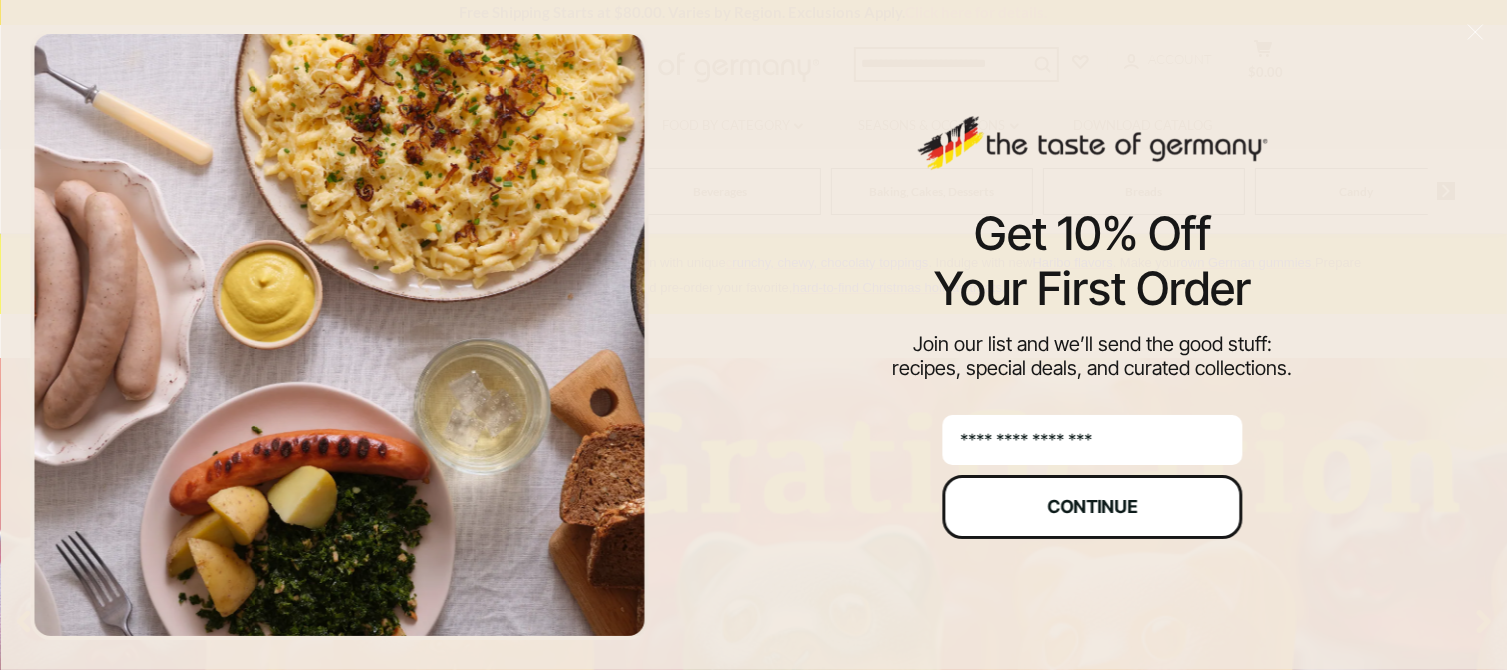 click on "Continue" at bounding box center [1093, 507] 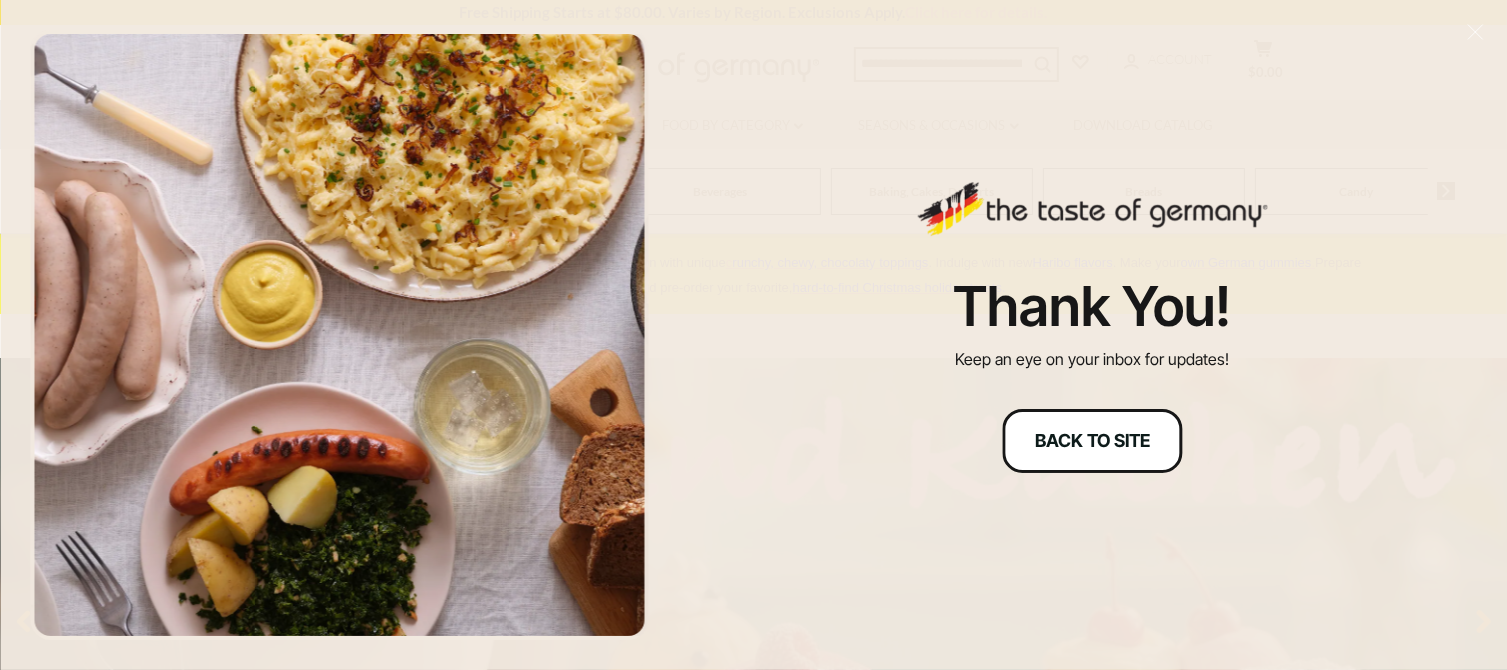 click on "Back to site" at bounding box center [1092, 441] 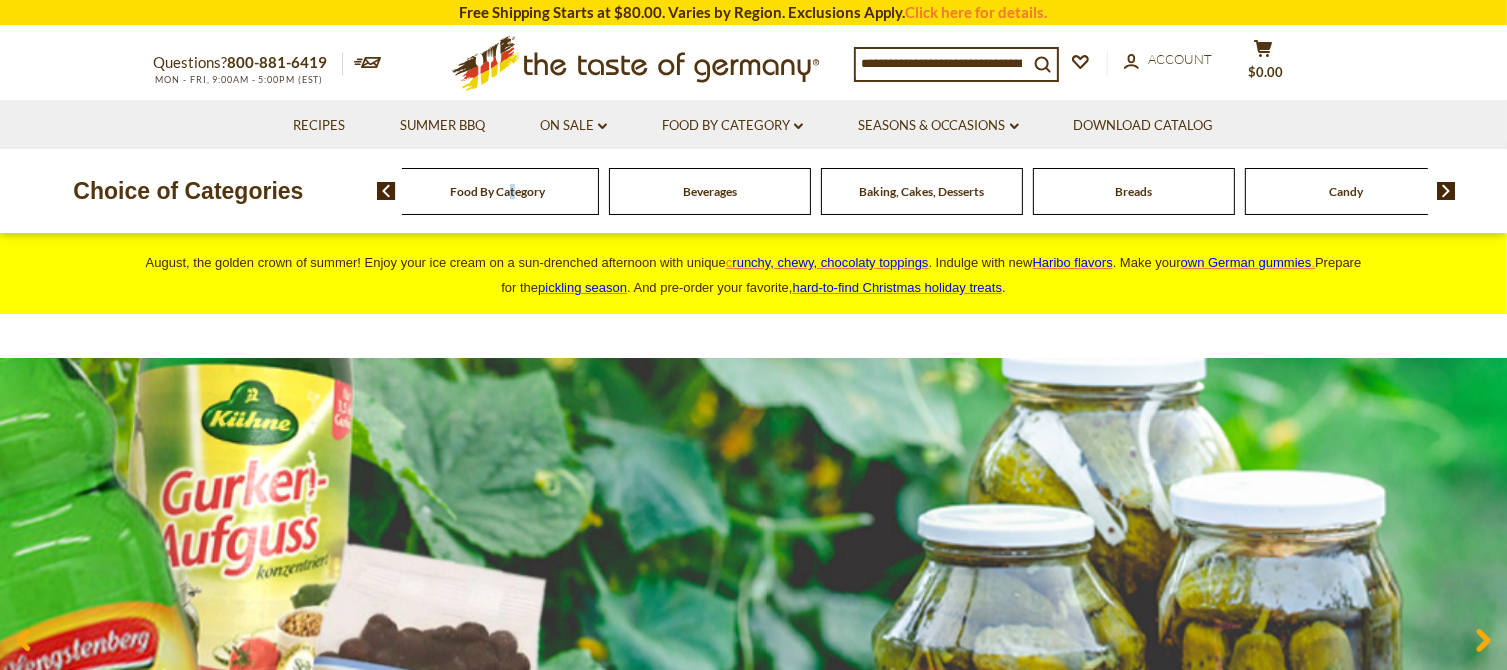 click on "Food By Category" at bounding box center [498, 191] 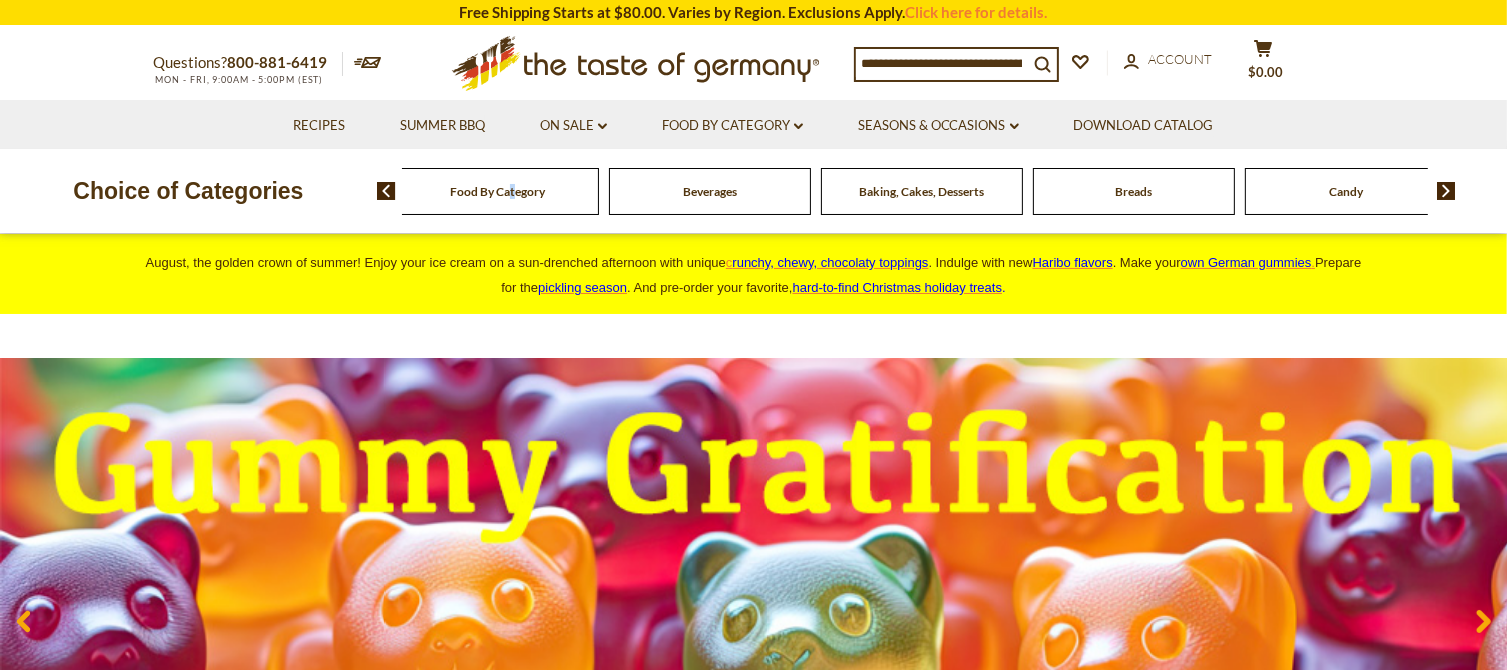 click at bounding box center [1446, 191] 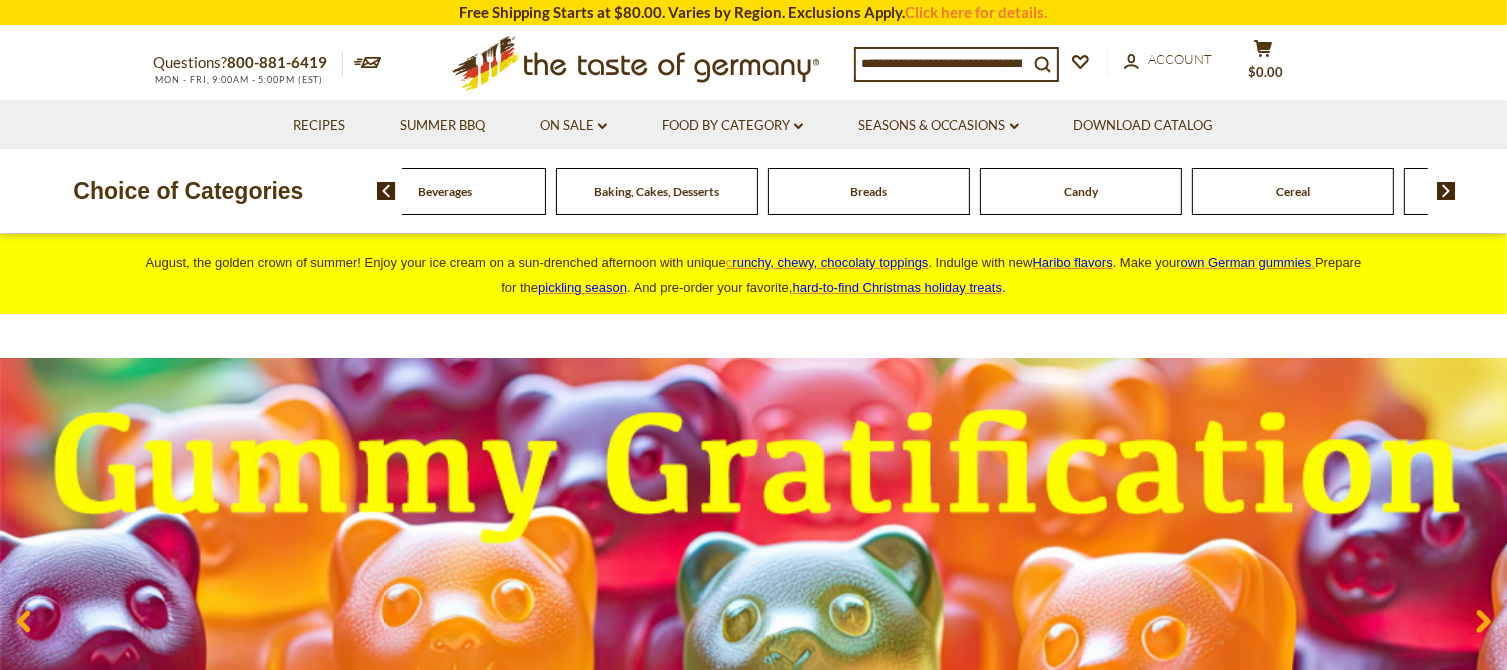 click at bounding box center (1446, 191) 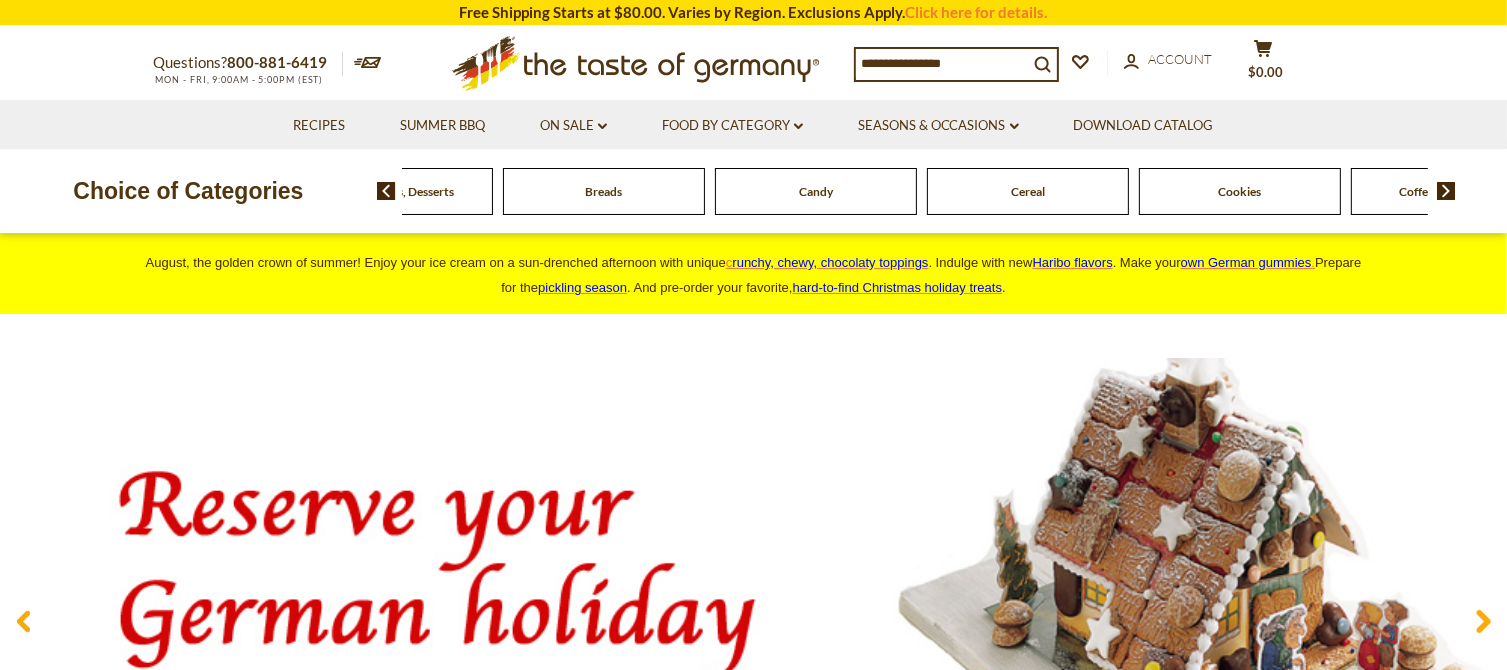 click at bounding box center (1446, 191) 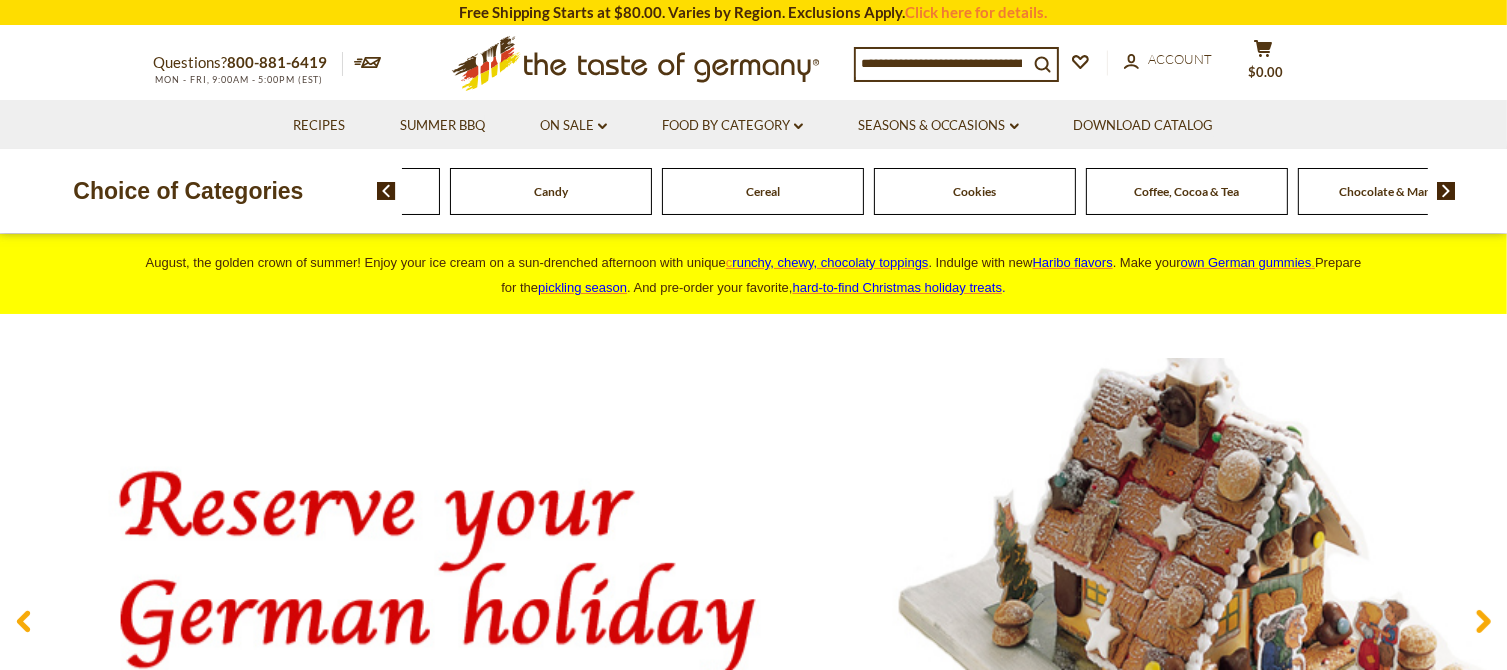 click at bounding box center (1446, 191) 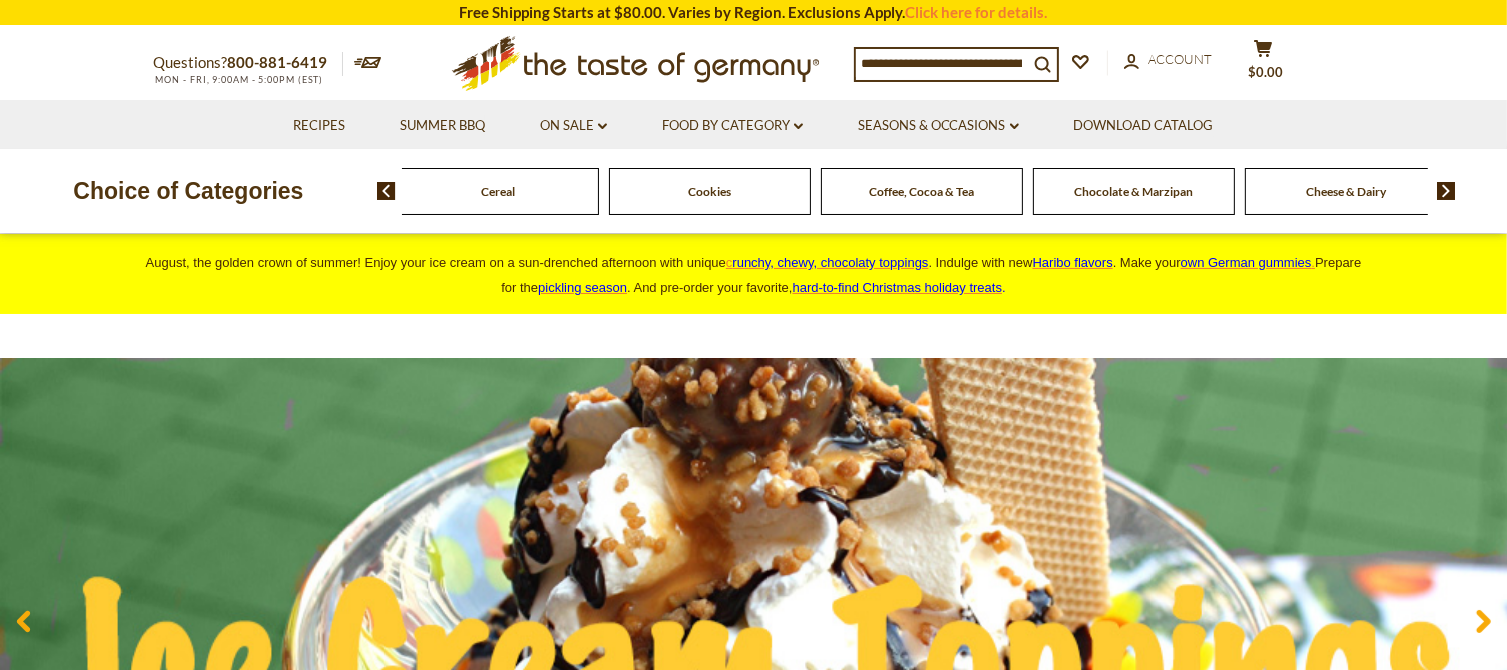 click at bounding box center (1446, 191) 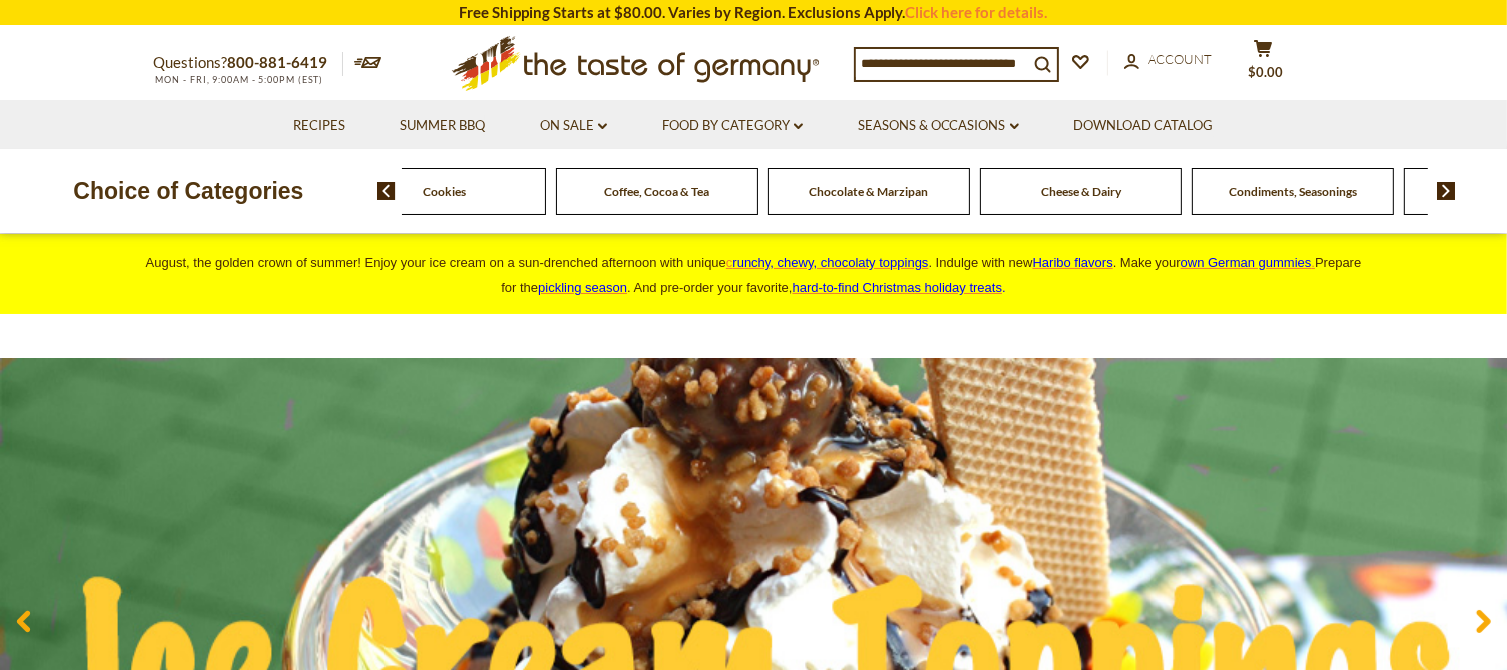 click at bounding box center [1446, 191] 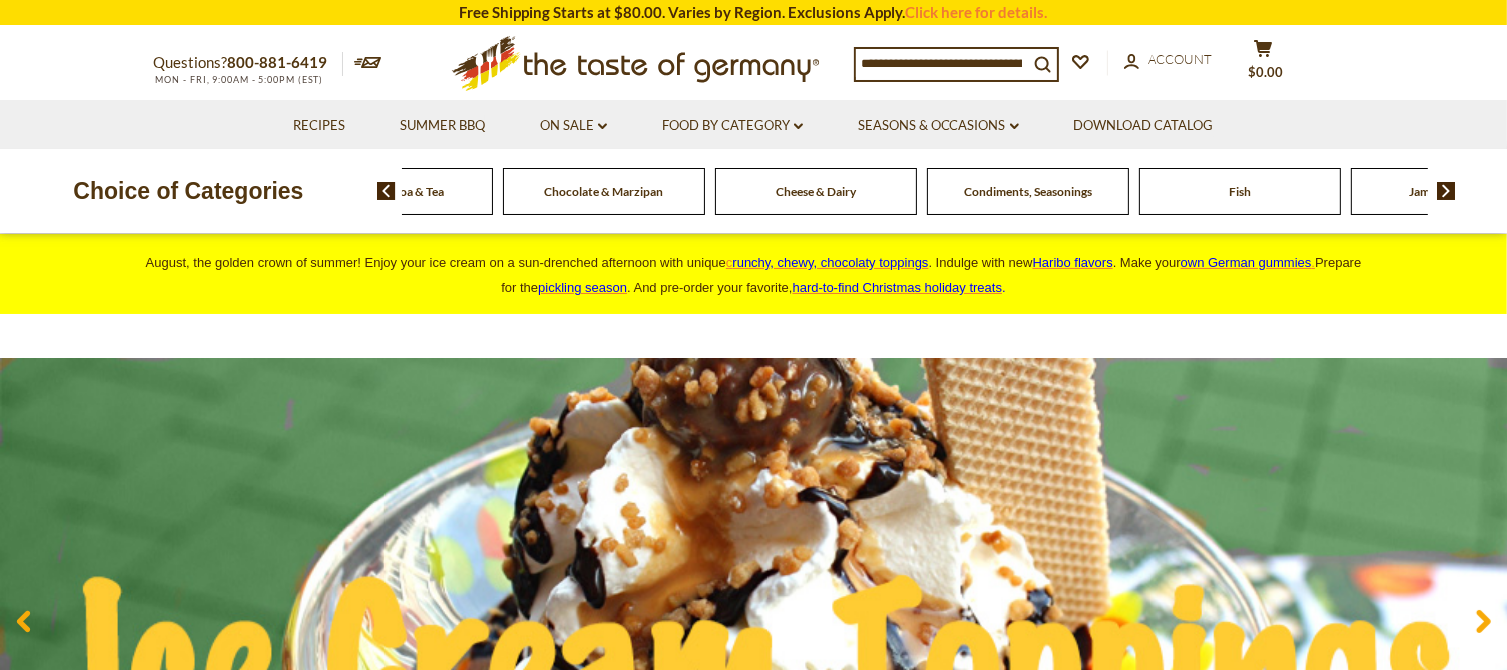 click at bounding box center [1446, 191] 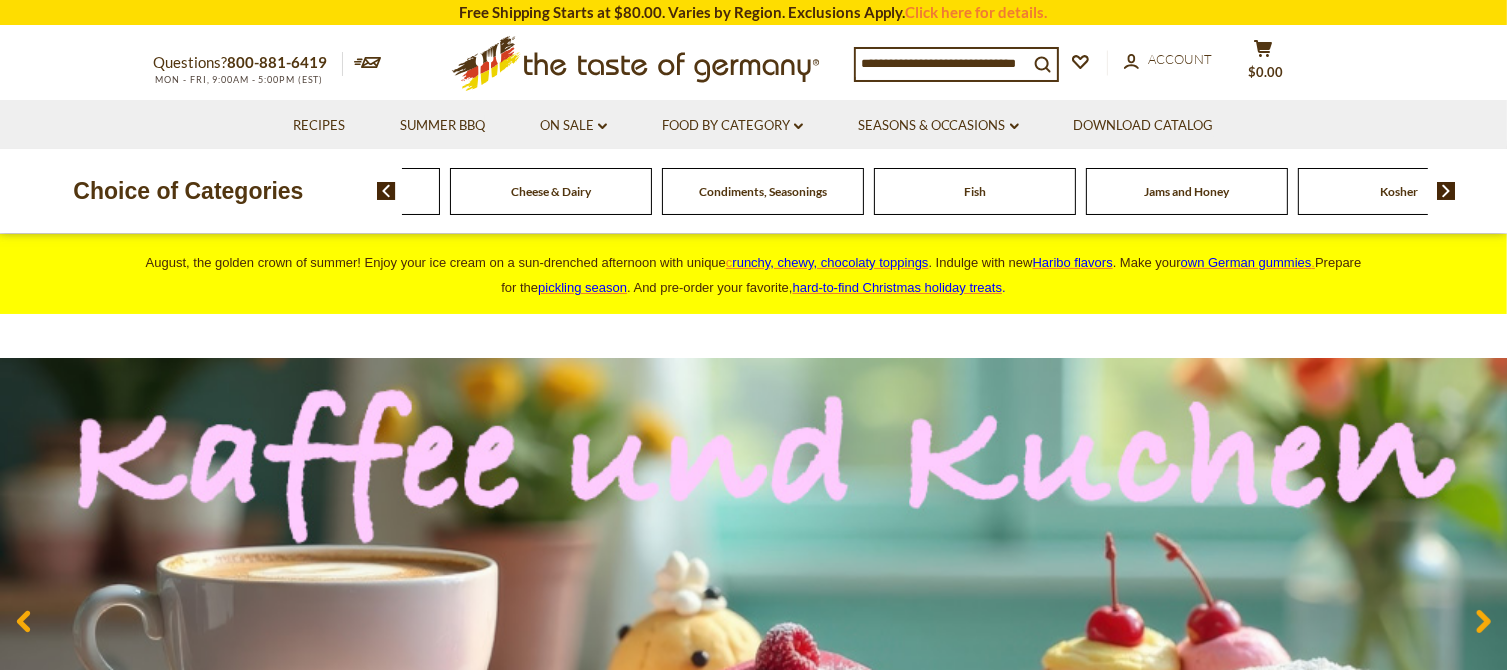 click at bounding box center [1446, 191] 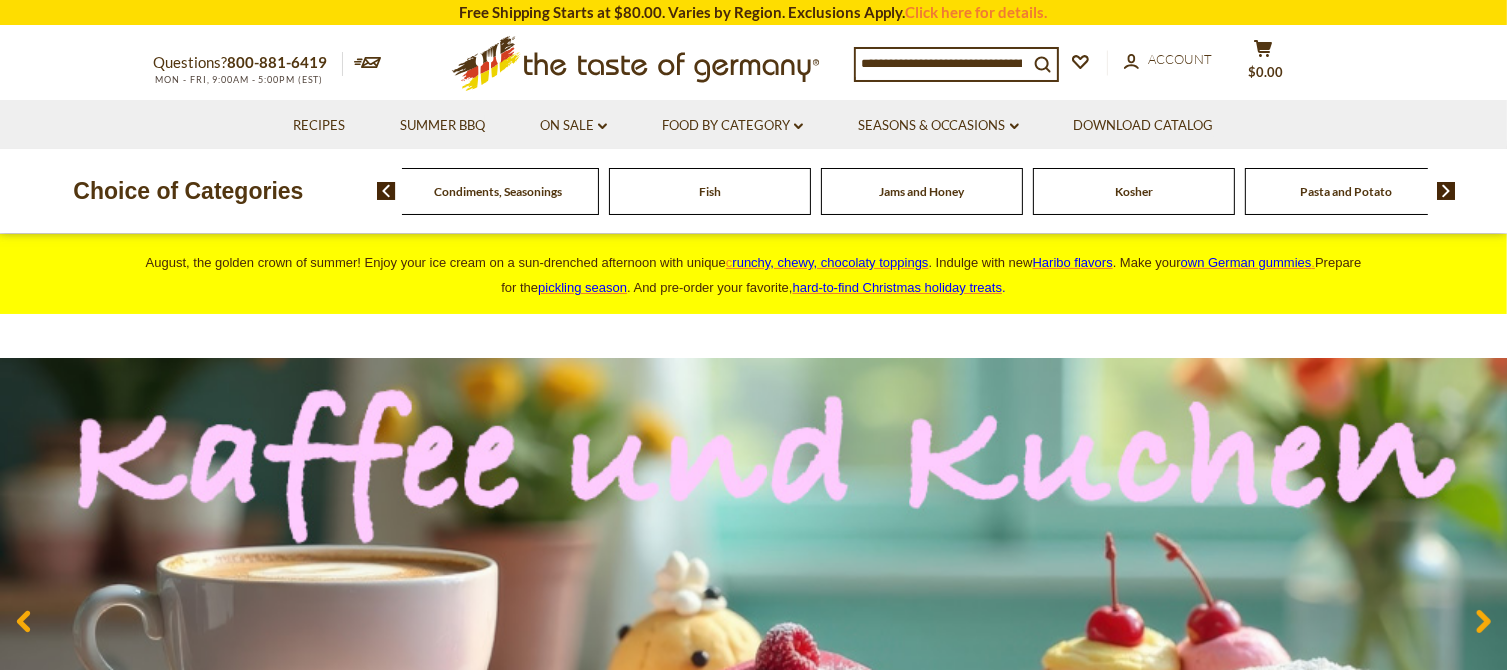 click on "Pasta and Potato" at bounding box center [1346, 191] 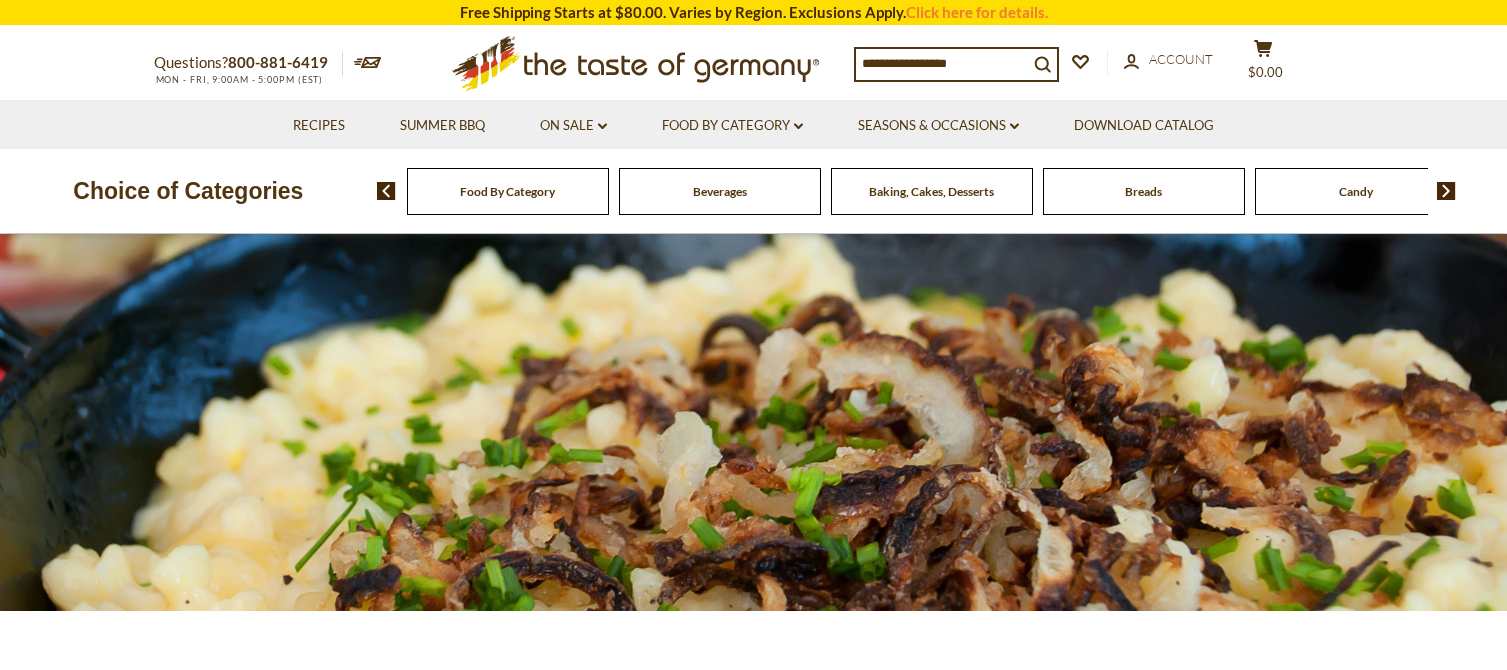 scroll, scrollTop: 0, scrollLeft: 0, axis: both 